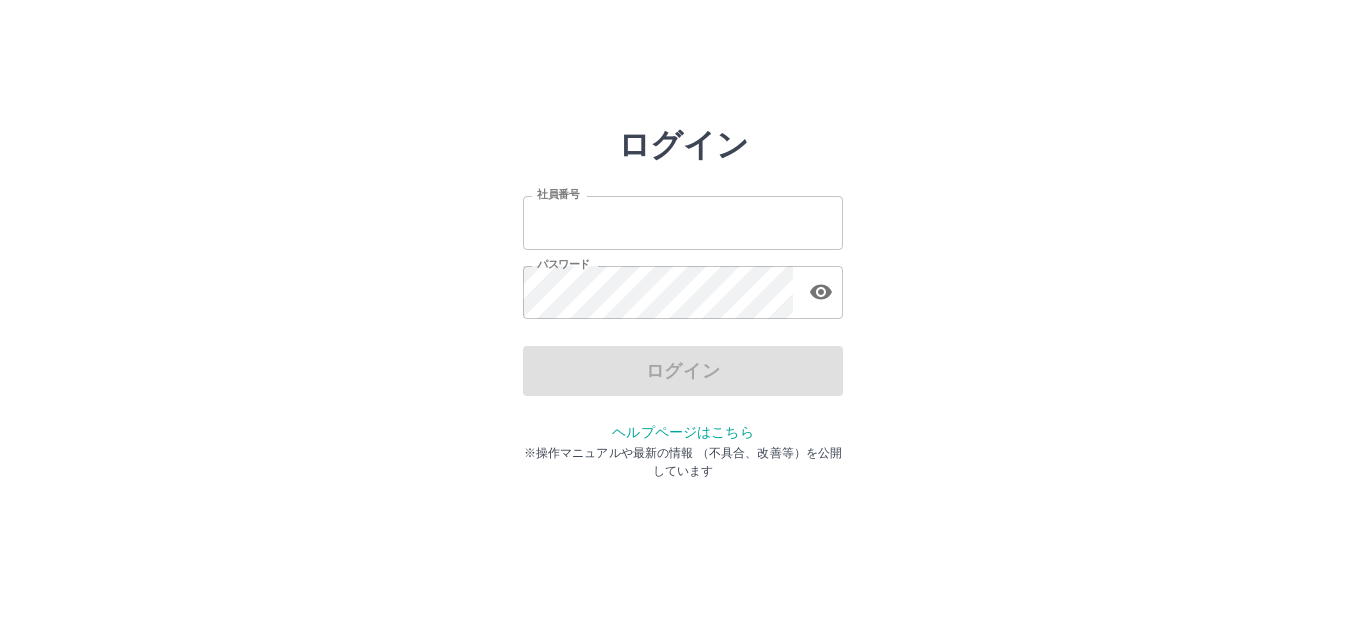 scroll, scrollTop: 0, scrollLeft: 0, axis: both 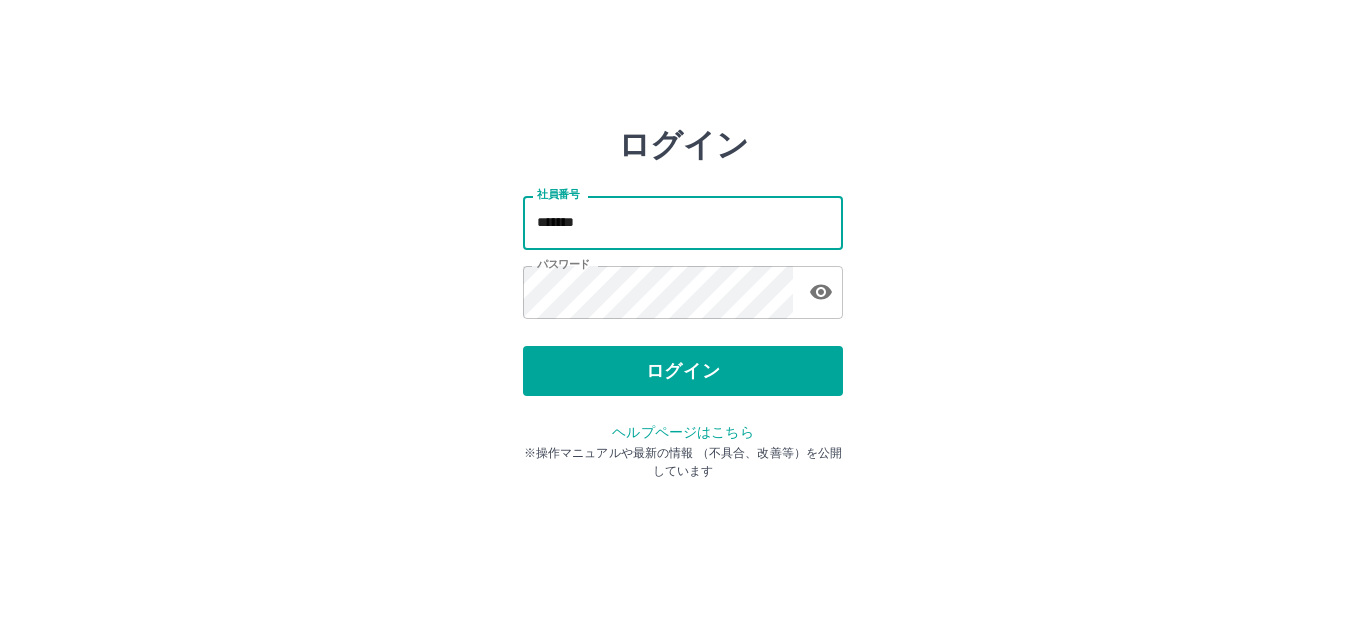 click on "*******" at bounding box center [683, 222] 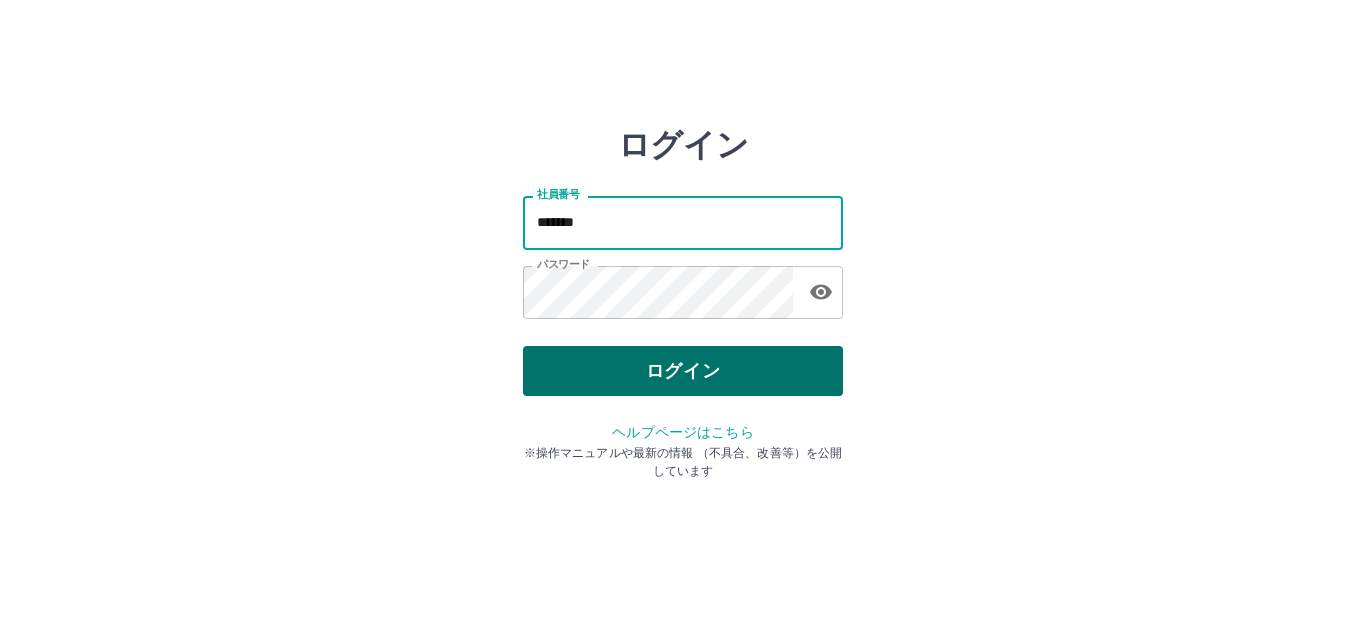 click on "ログイン" at bounding box center [683, 371] 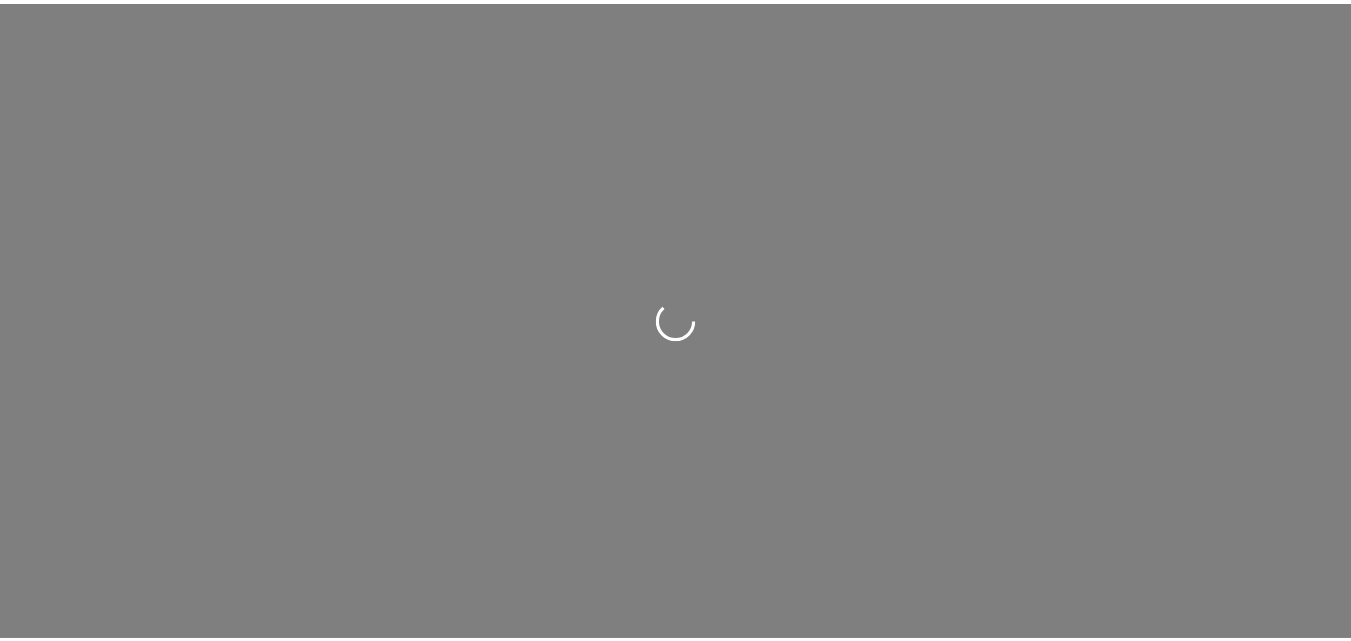 scroll, scrollTop: 0, scrollLeft: 0, axis: both 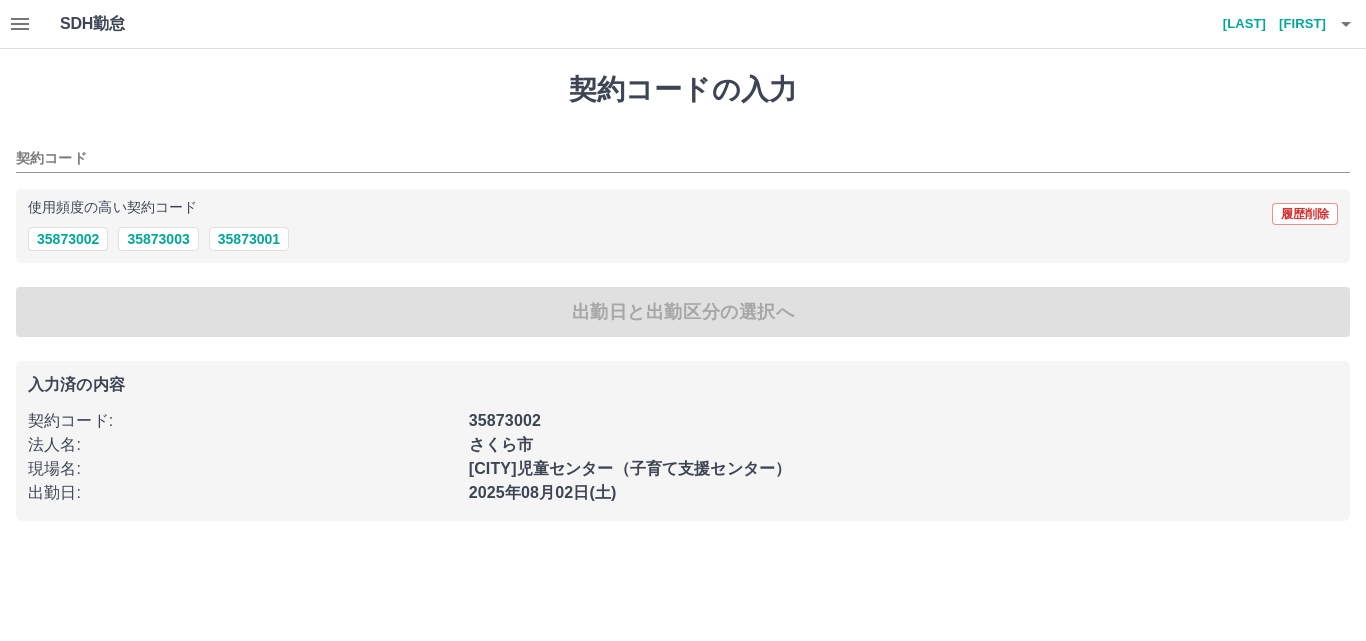 type on "********" 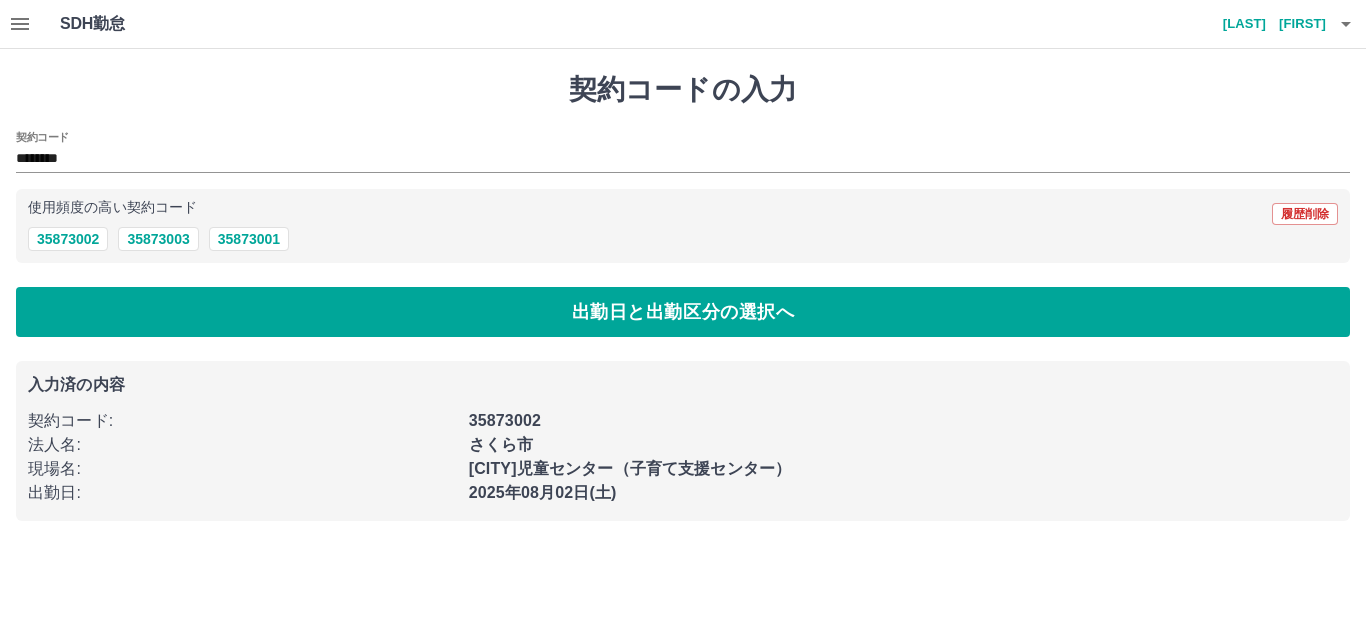 click 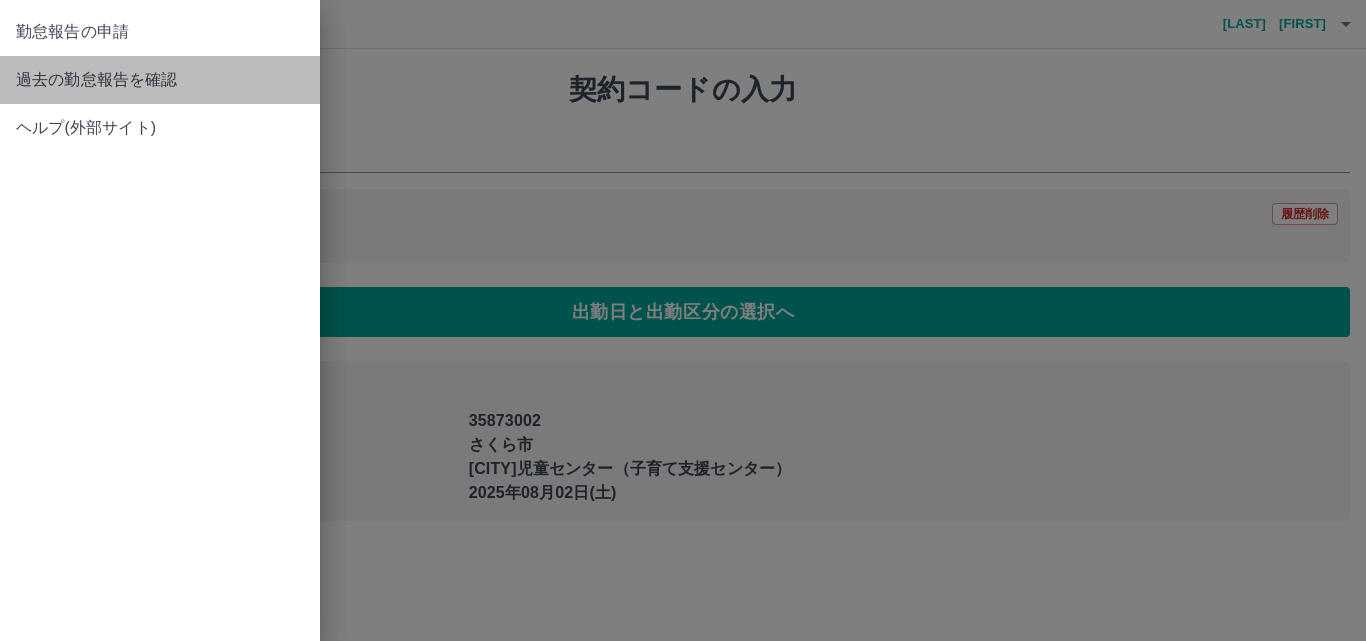 click on "過去の勤怠報告を確認" at bounding box center (160, 80) 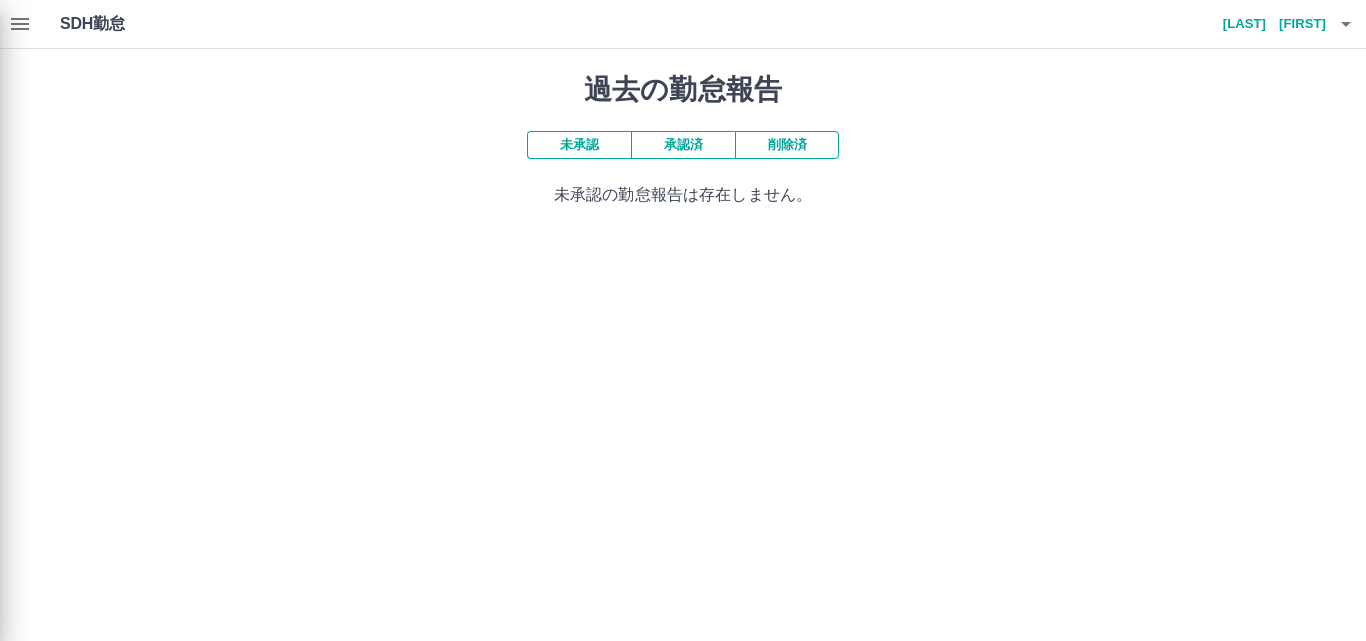 click at bounding box center [683, 320] 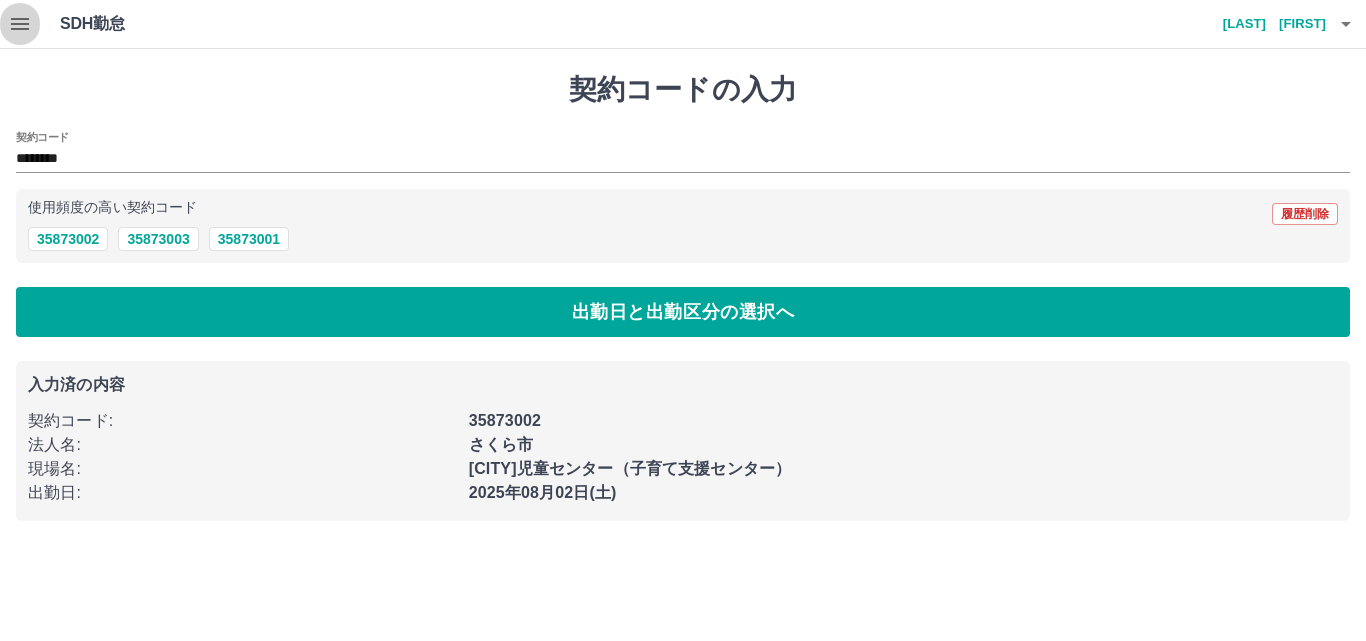 click 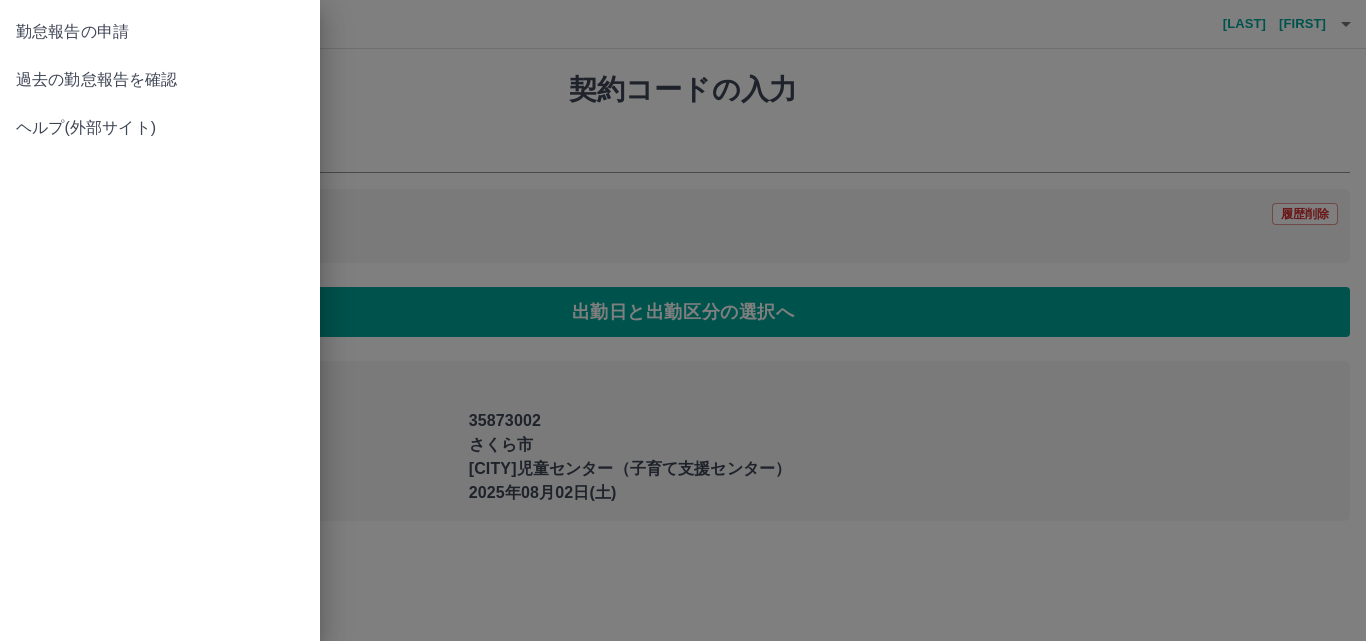 click on "勤怠報告の申請" at bounding box center (160, 32) 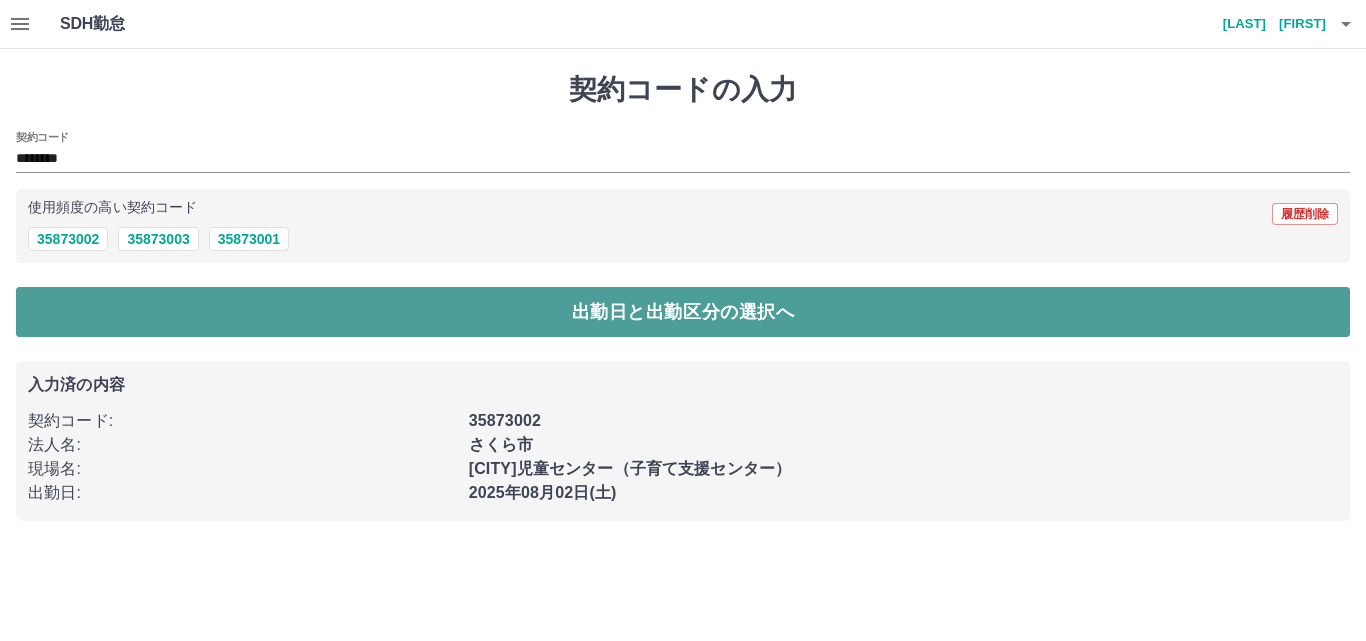 click on "出勤日と出勤区分の選択へ" at bounding box center (683, 312) 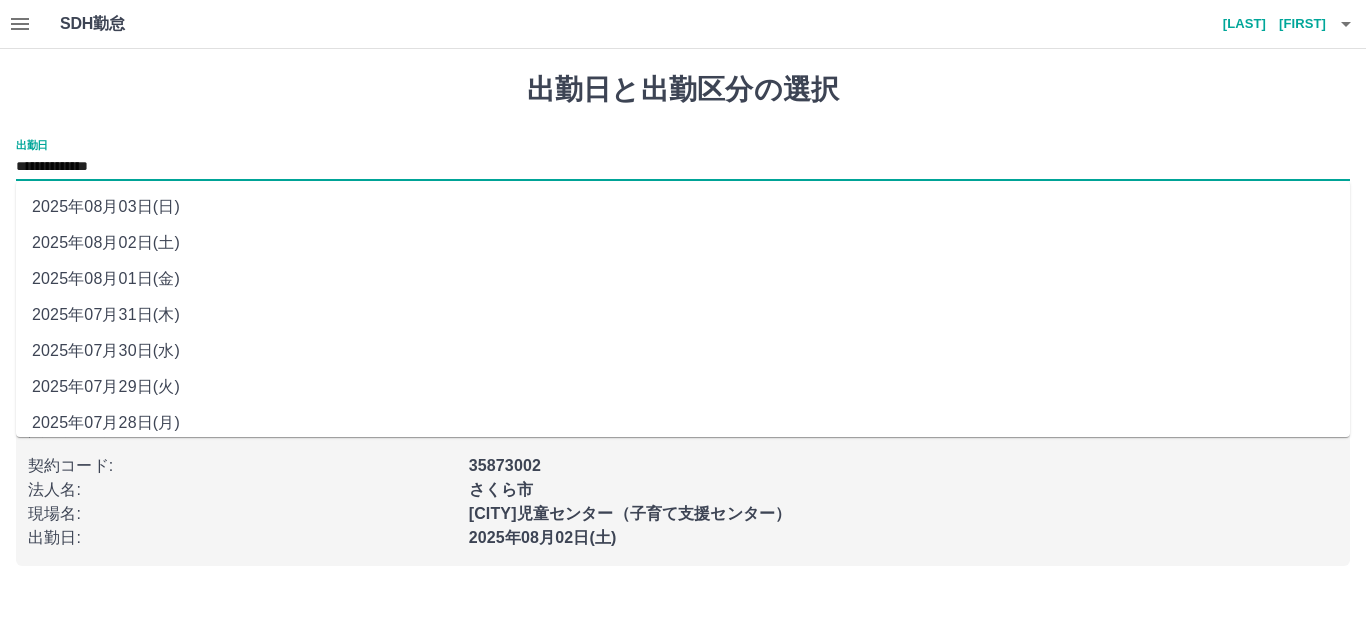 click on "**********" at bounding box center (683, 167) 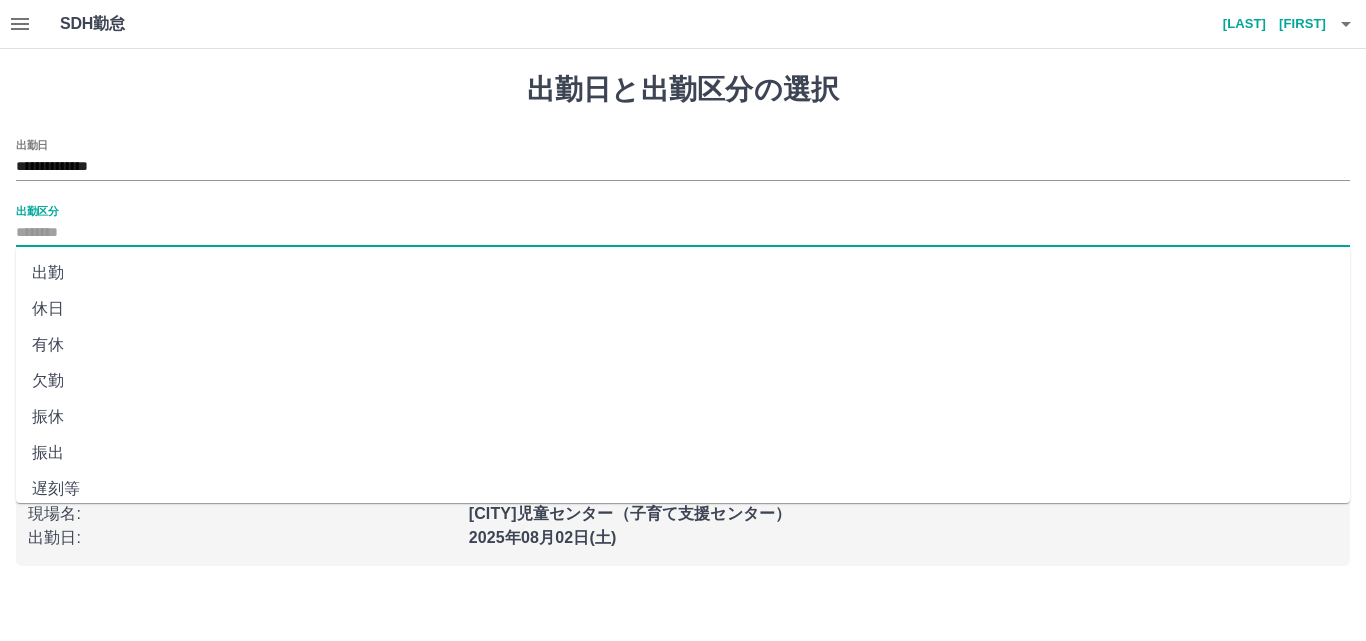 click on "出勤区分" at bounding box center (683, 233) 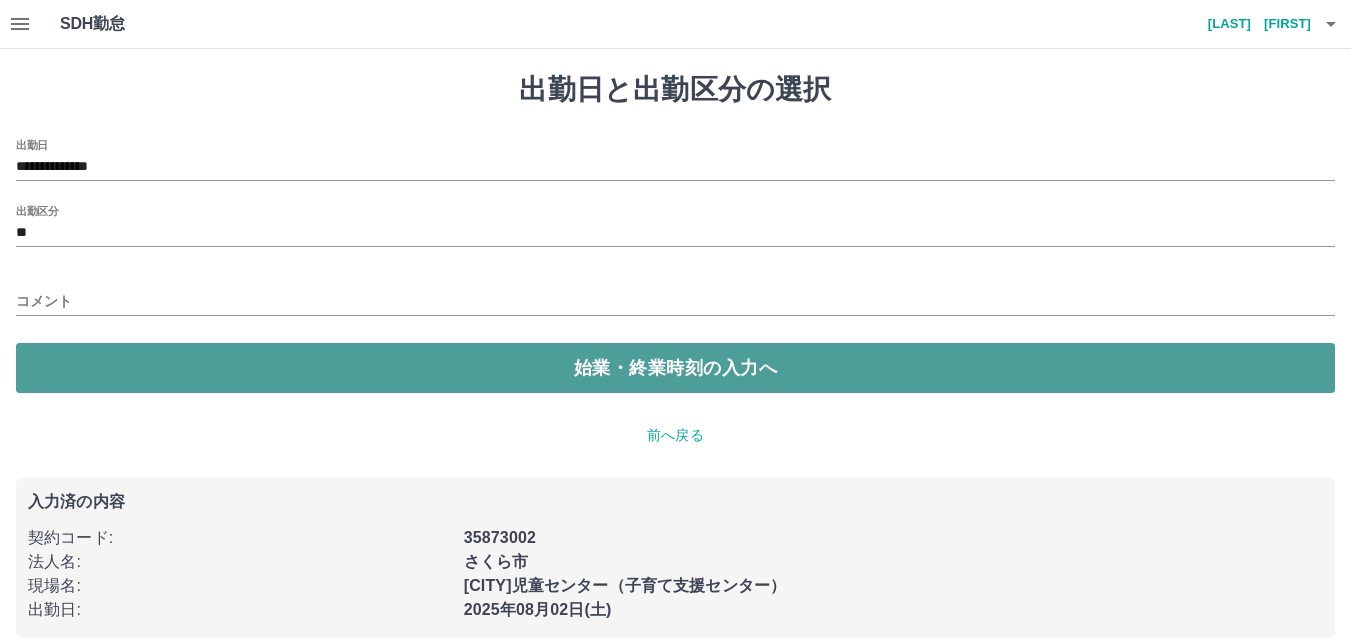 click on "始業・終業時刻の入力へ" at bounding box center (675, 368) 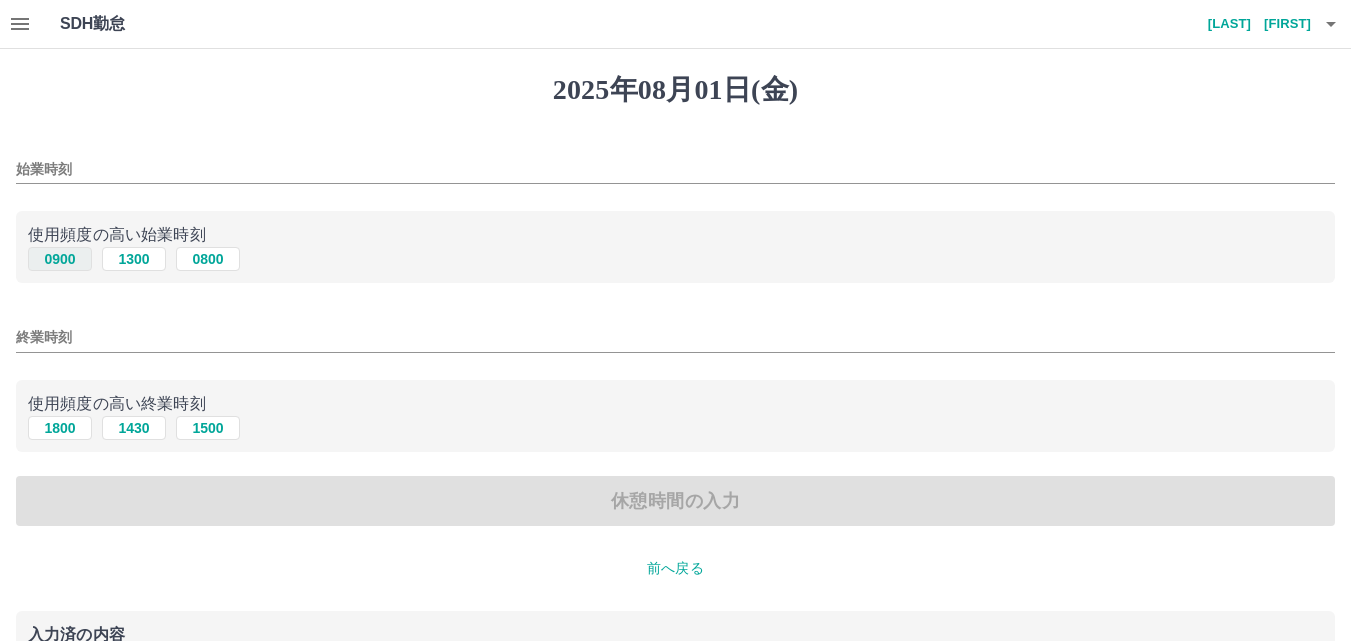 click on "0900" at bounding box center [60, 259] 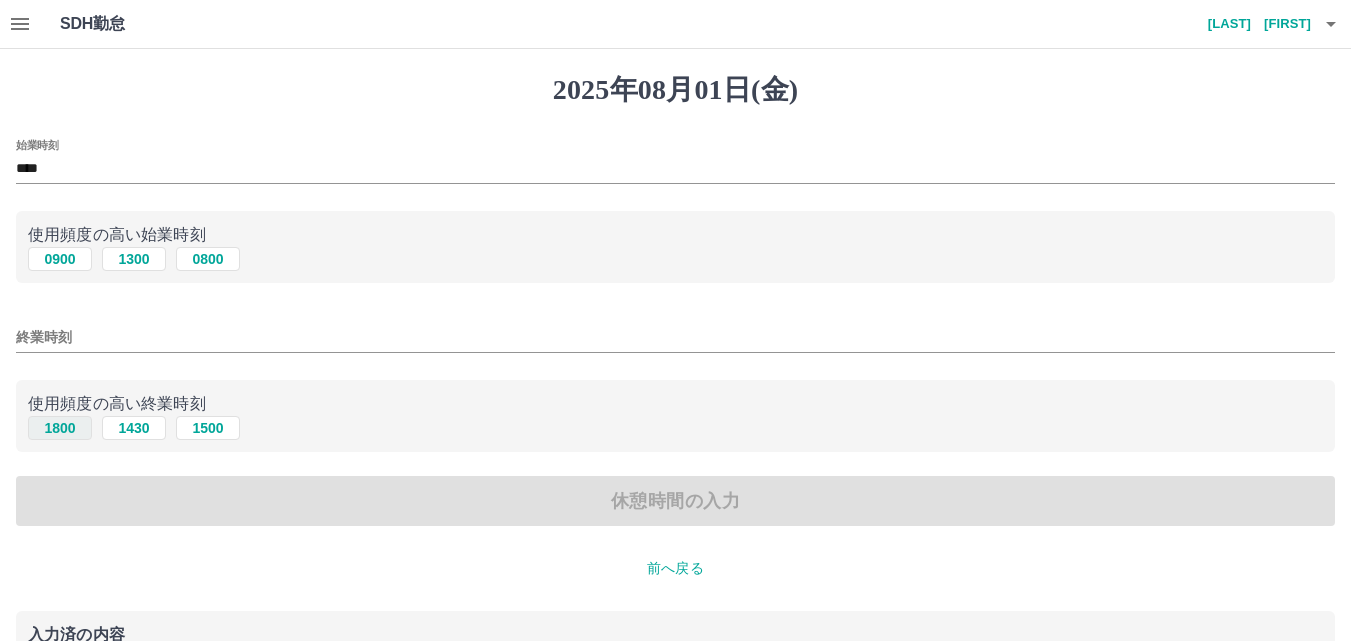 click on "1800" at bounding box center [60, 428] 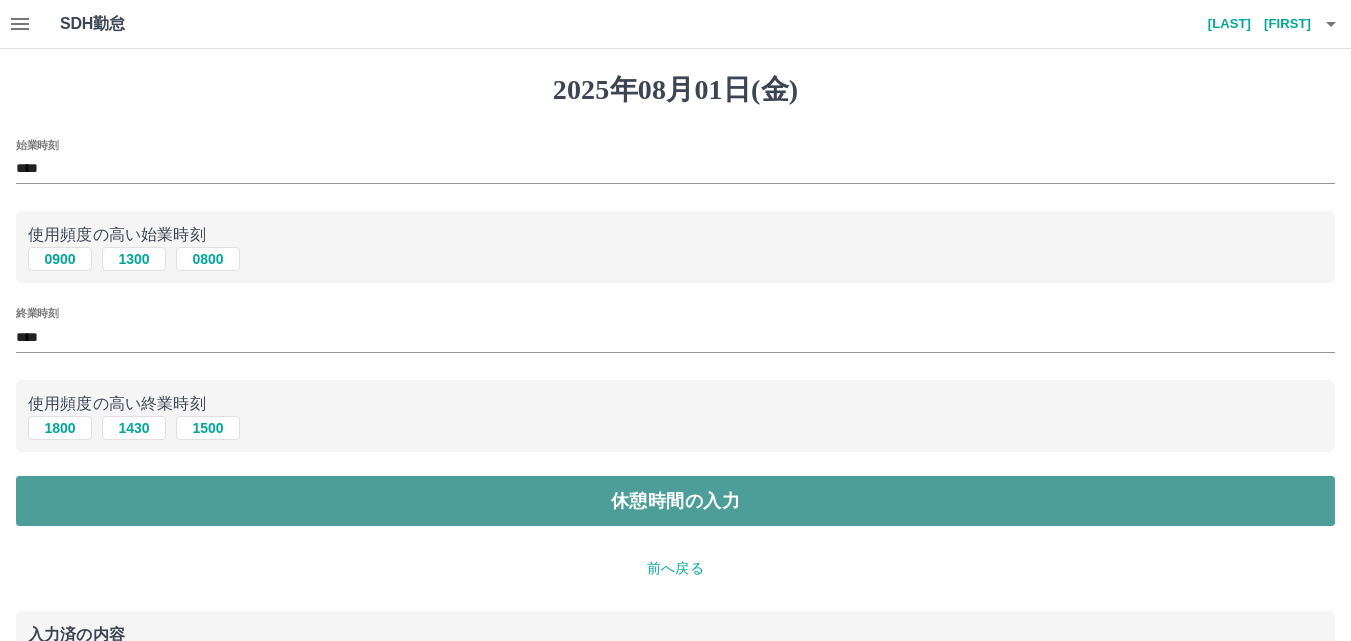 click on "休憩時間の入力" at bounding box center (675, 501) 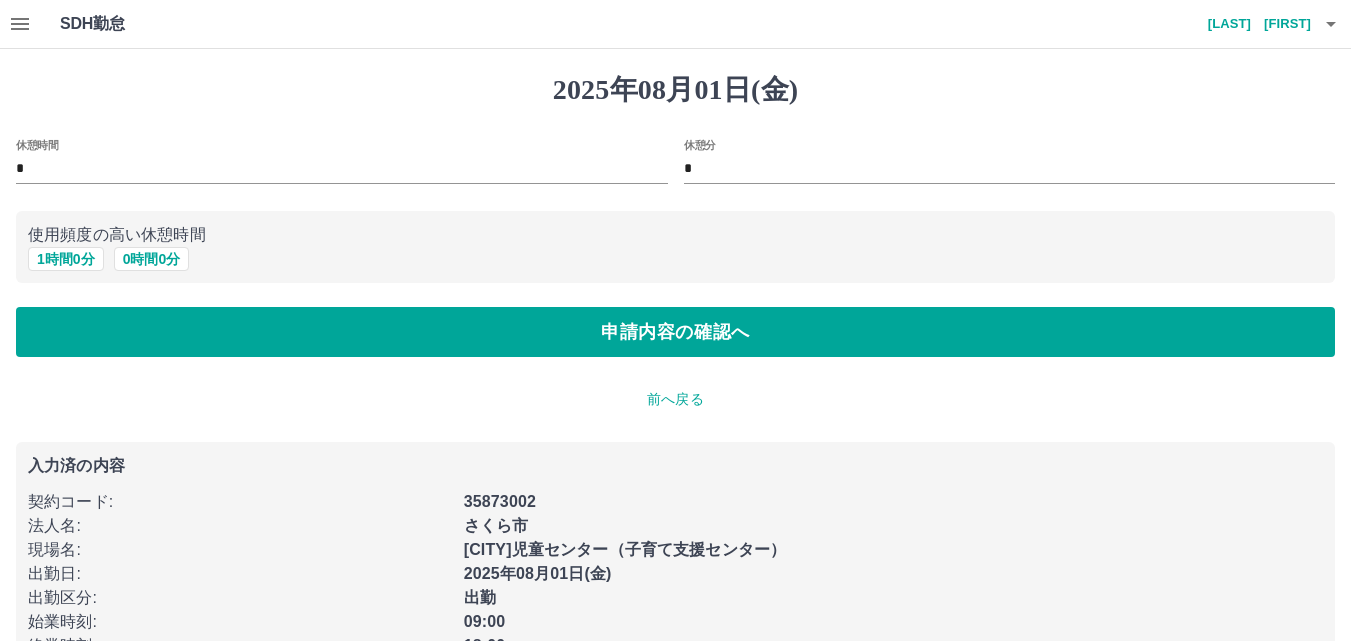 click on "*" at bounding box center (342, 169) 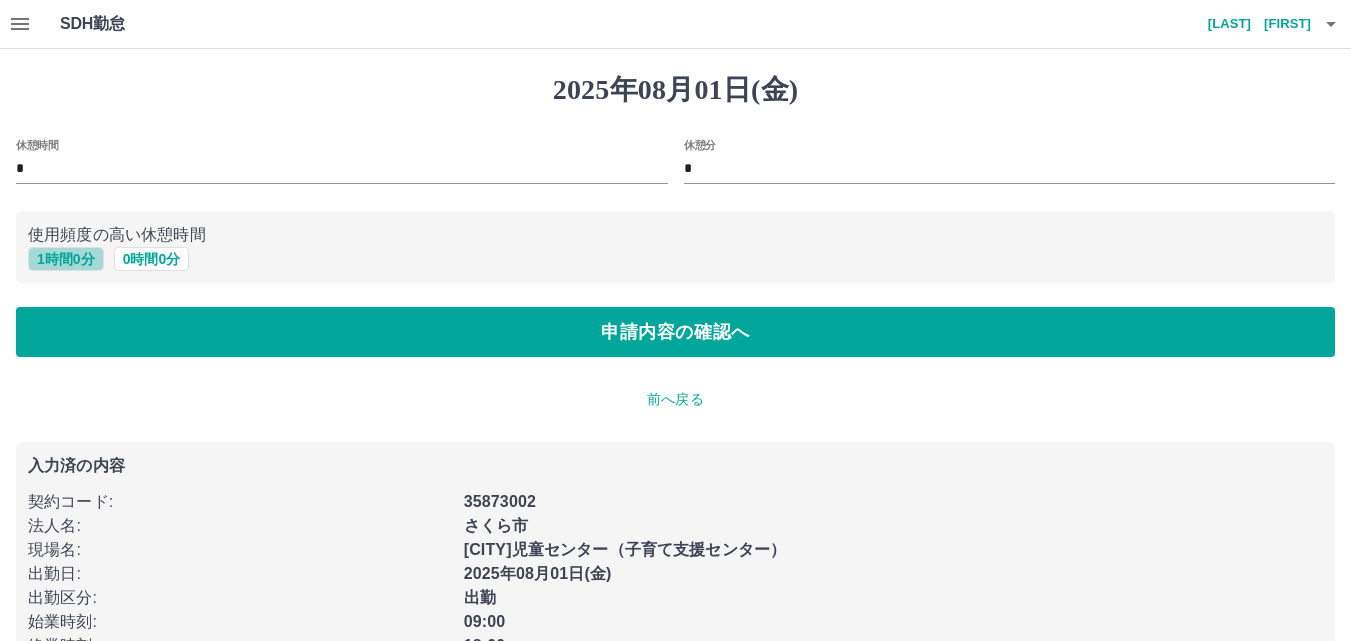 click on "1 時間 0 分" at bounding box center [66, 259] 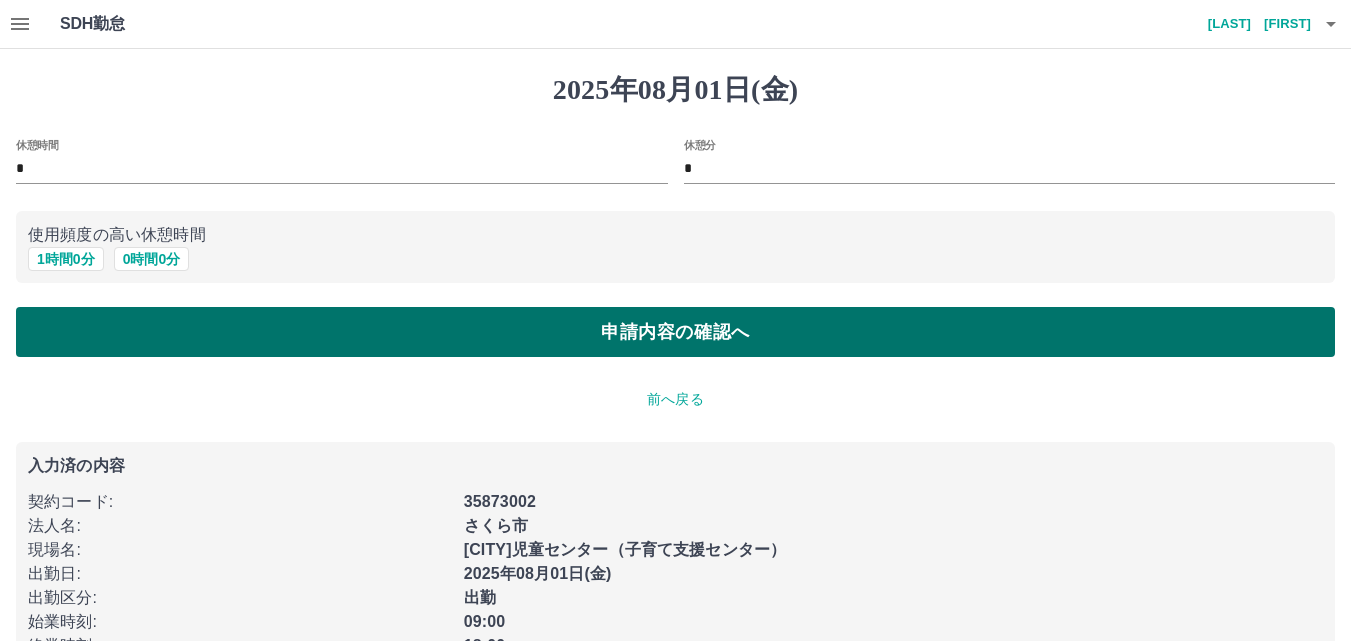 click on "申請内容の確認へ" at bounding box center (675, 332) 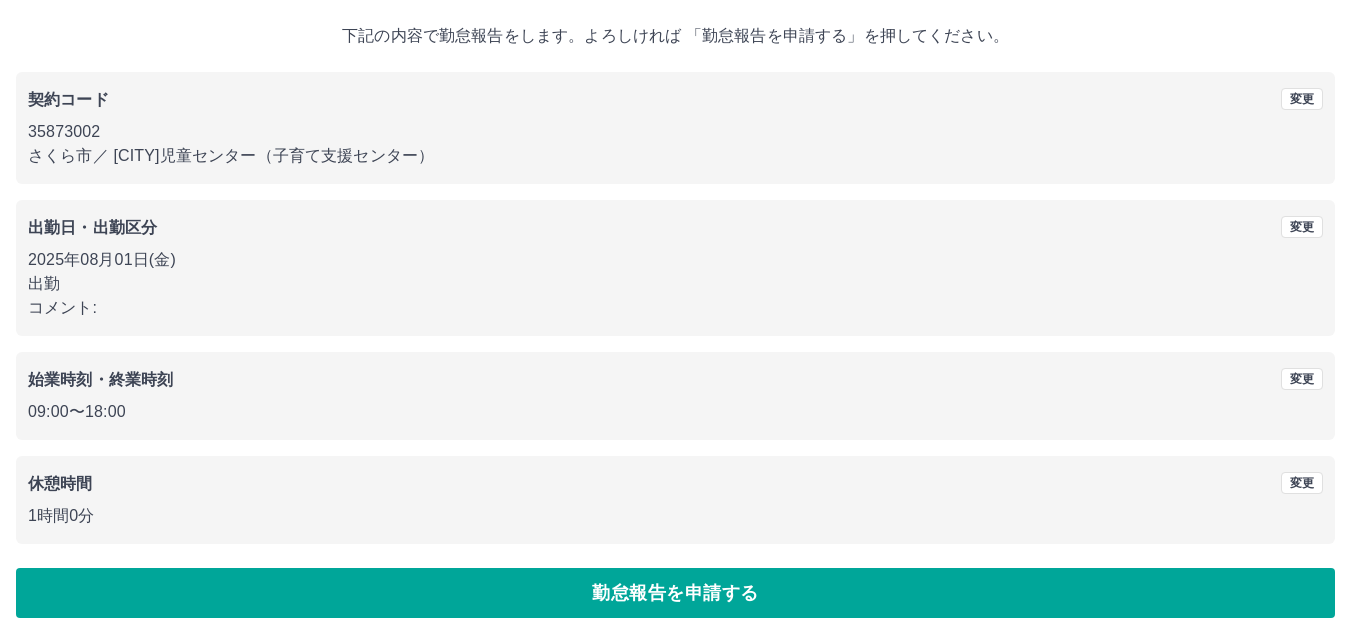 scroll, scrollTop: 108, scrollLeft: 0, axis: vertical 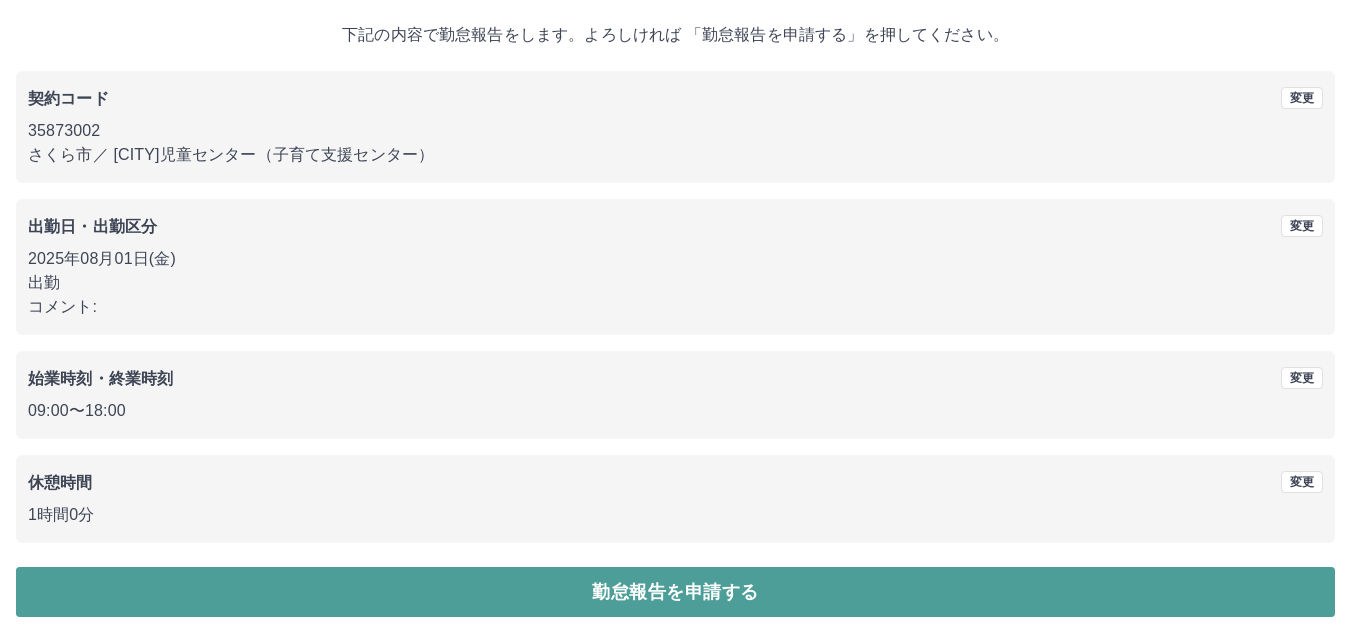click on "勤怠報告を申請する" at bounding box center [675, 592] 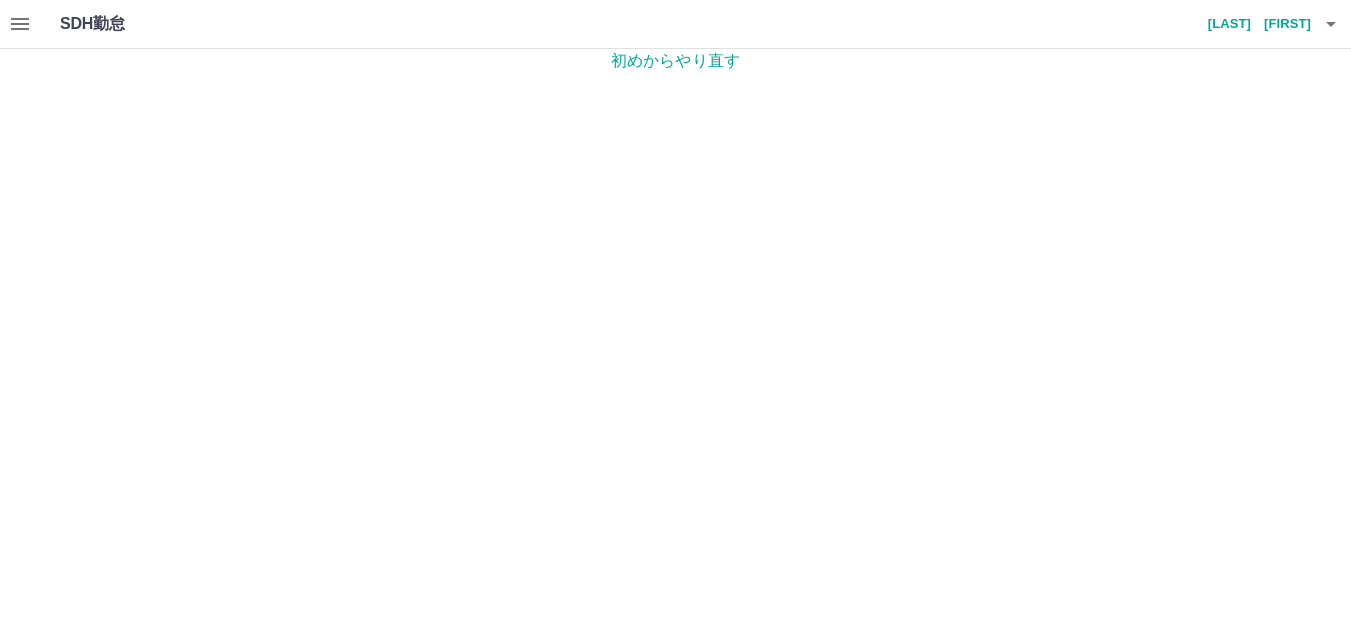 scroll, scrollTop: 0, scrollLeft: 0, axis: both 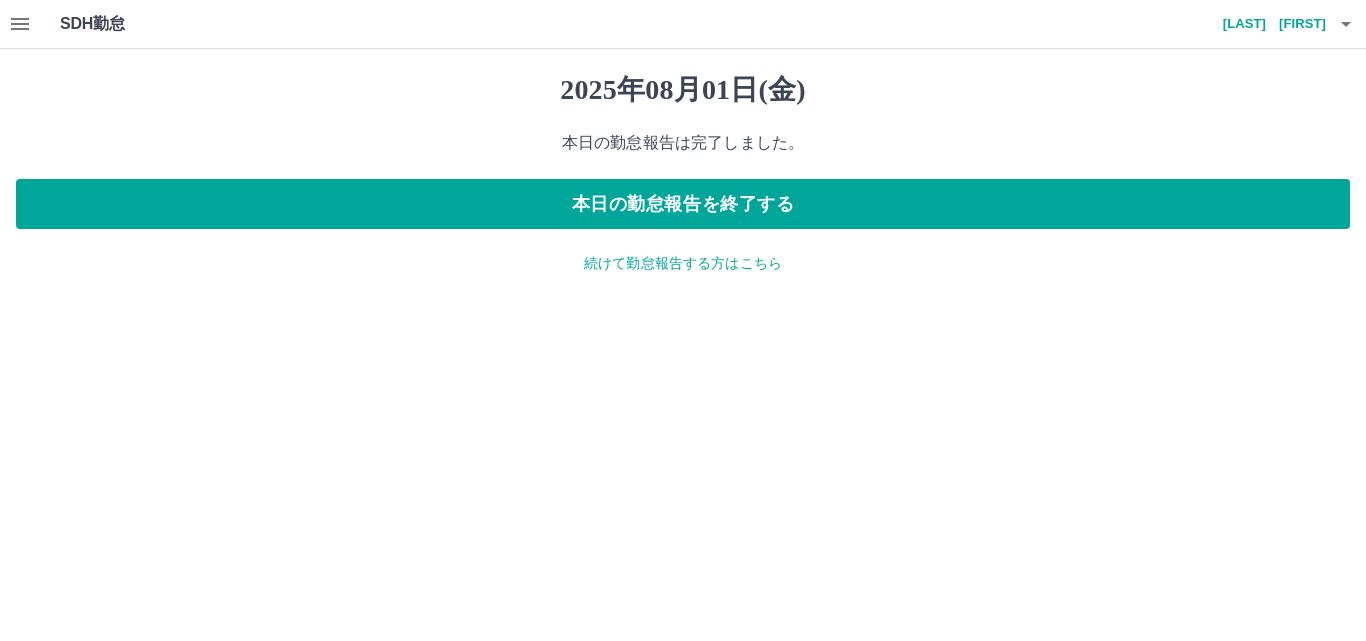 click on "続けて勤怠報告する方はこちら" at bounding box center [683, 263] 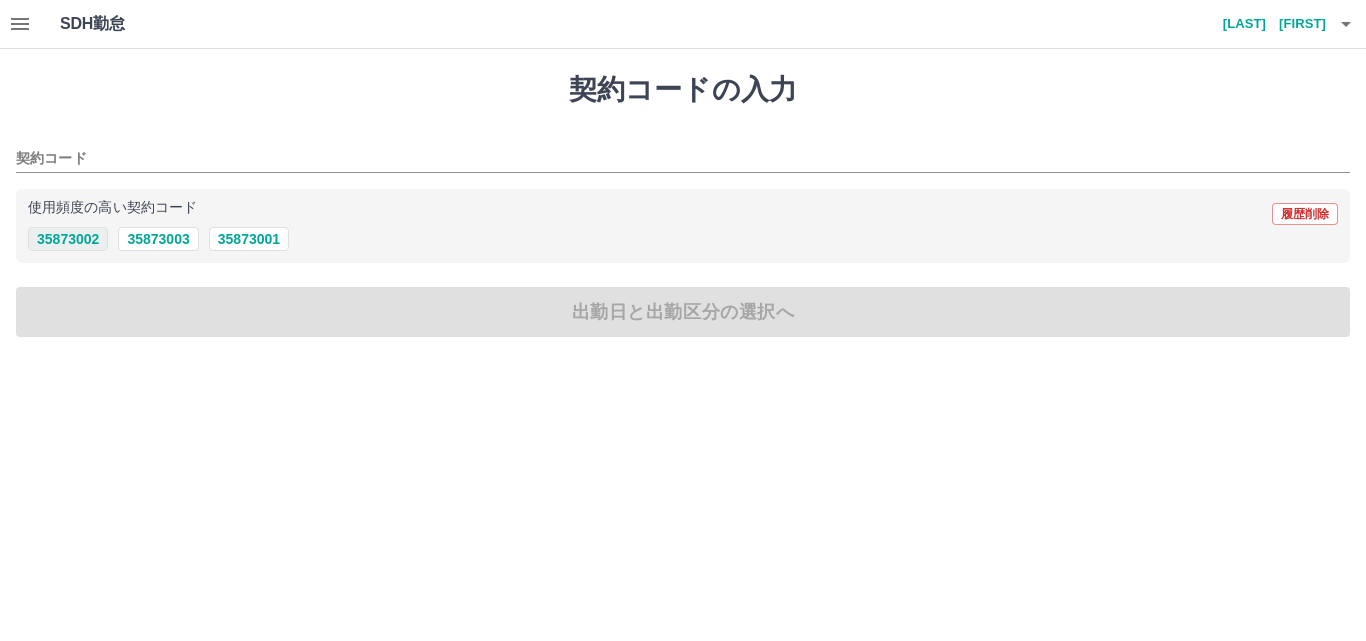 click on "35873002" at bounding box center [68, 239] 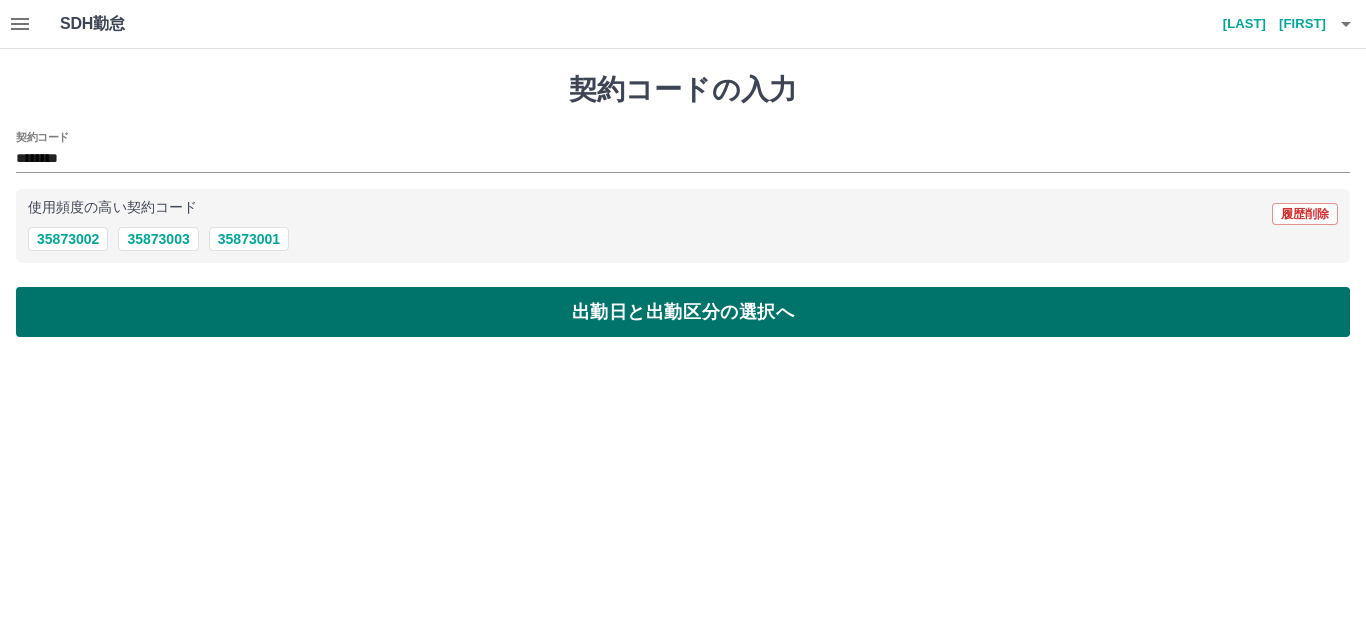 click on "出勤日と出勤区分の選択へ" at bounding box center [683, 312] 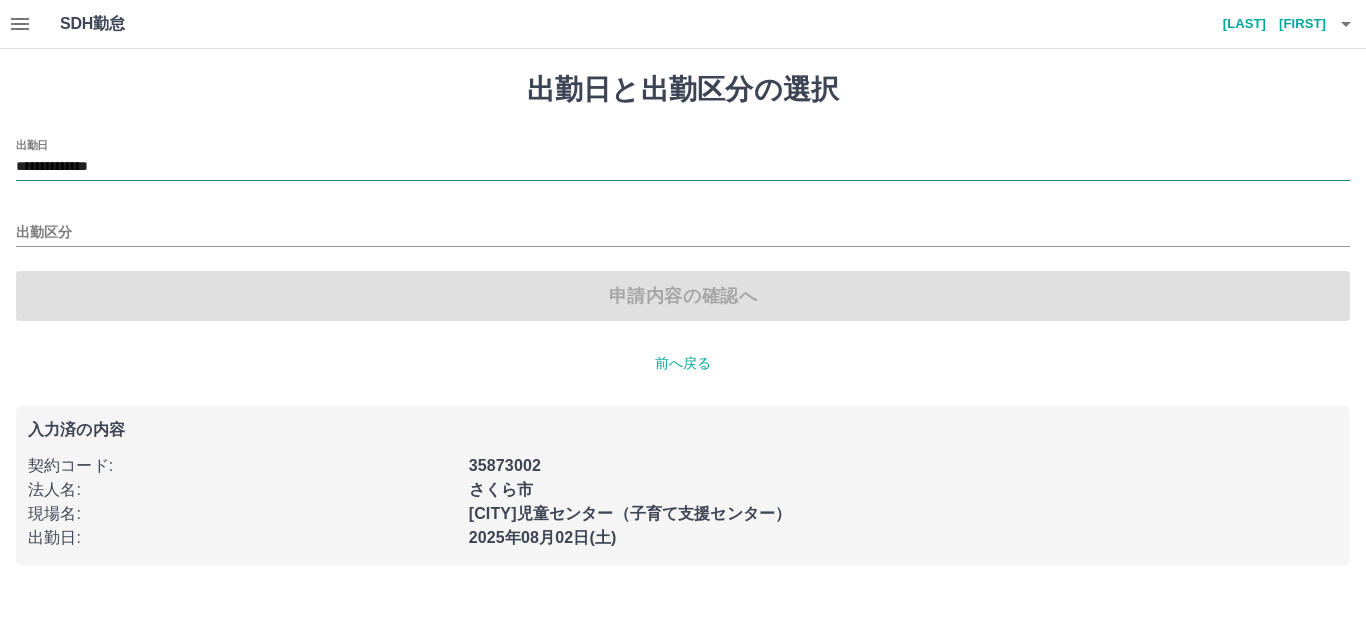 click on "**********" at bounding box center [683, 167] 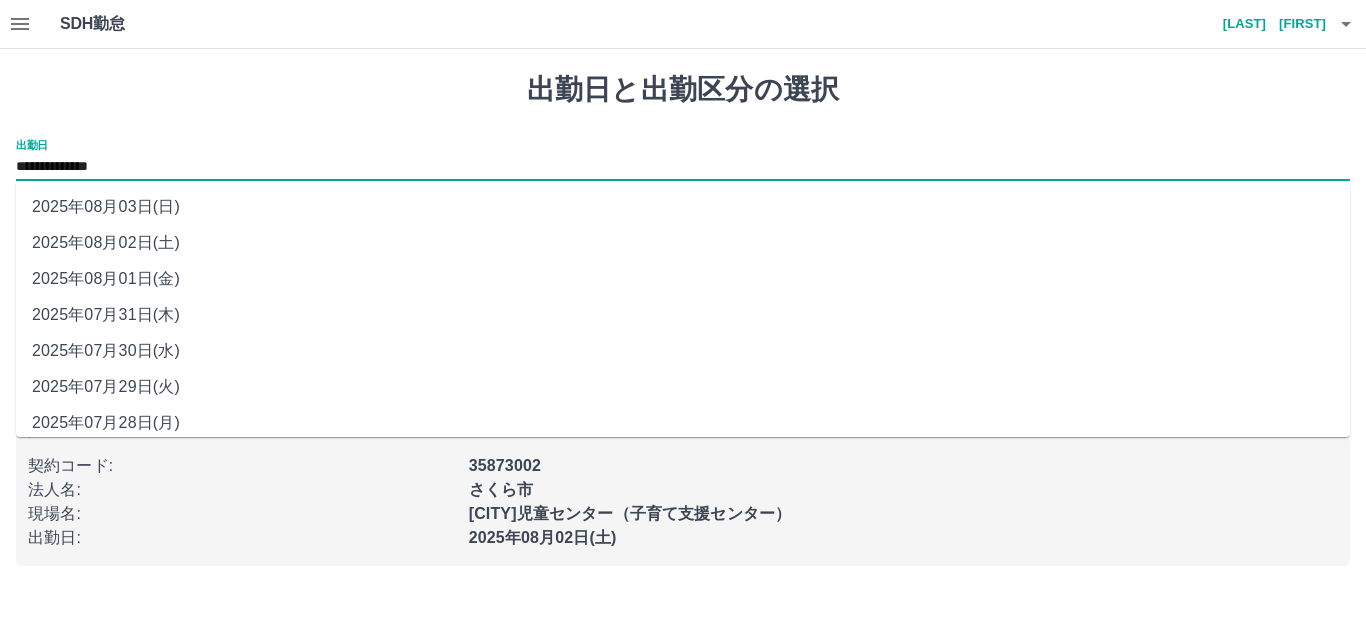 click on "2025年08月02日(土)" at bounding box center (683, 243) 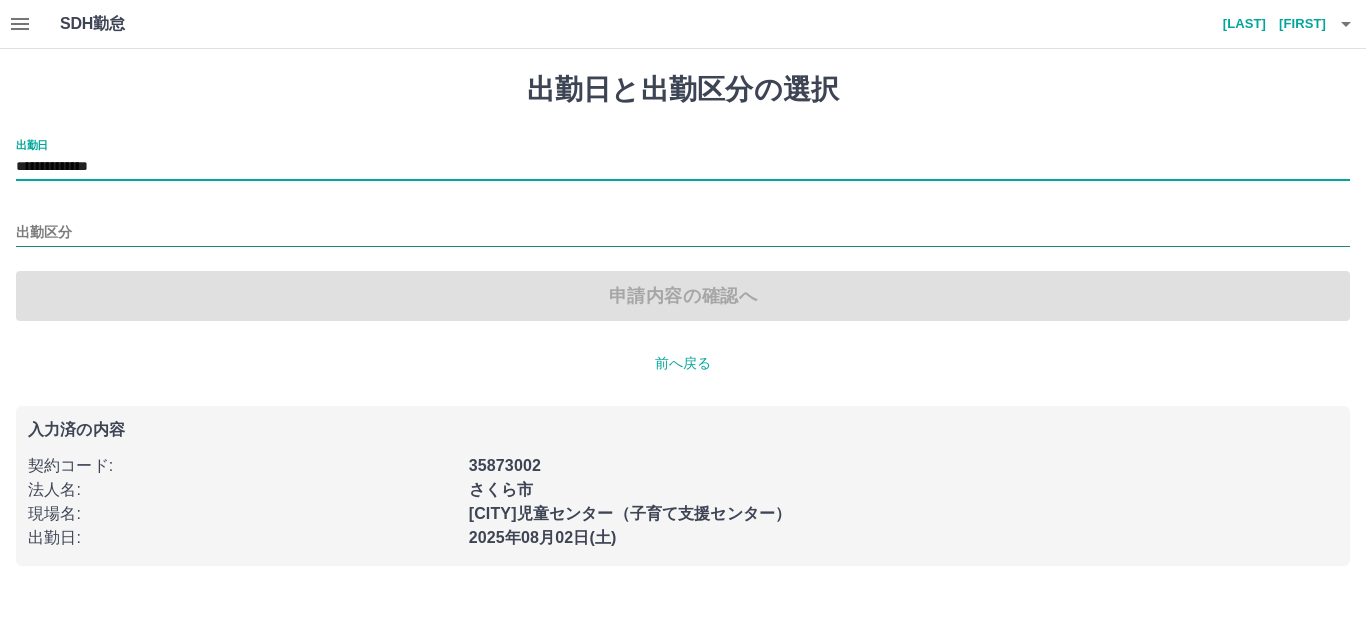 click on "出勤区分" at bounding box center (683, 233) 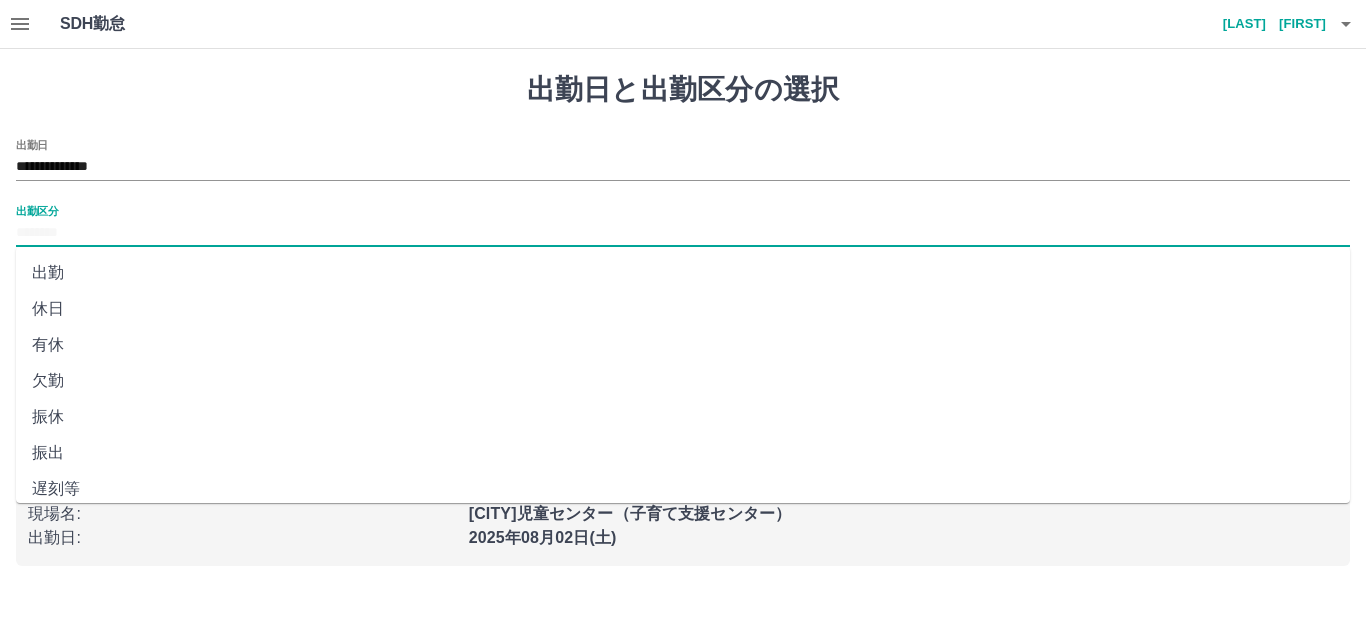click on "出勤" at bounding box center (683, 273) 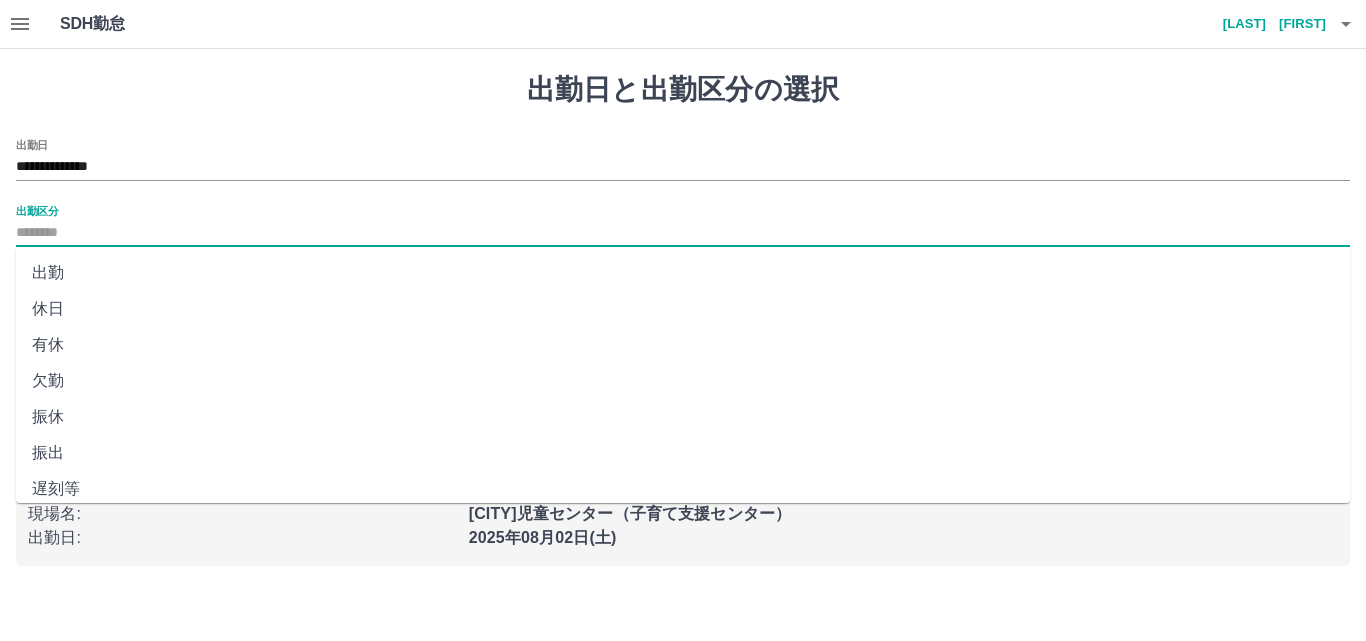 type on "**" 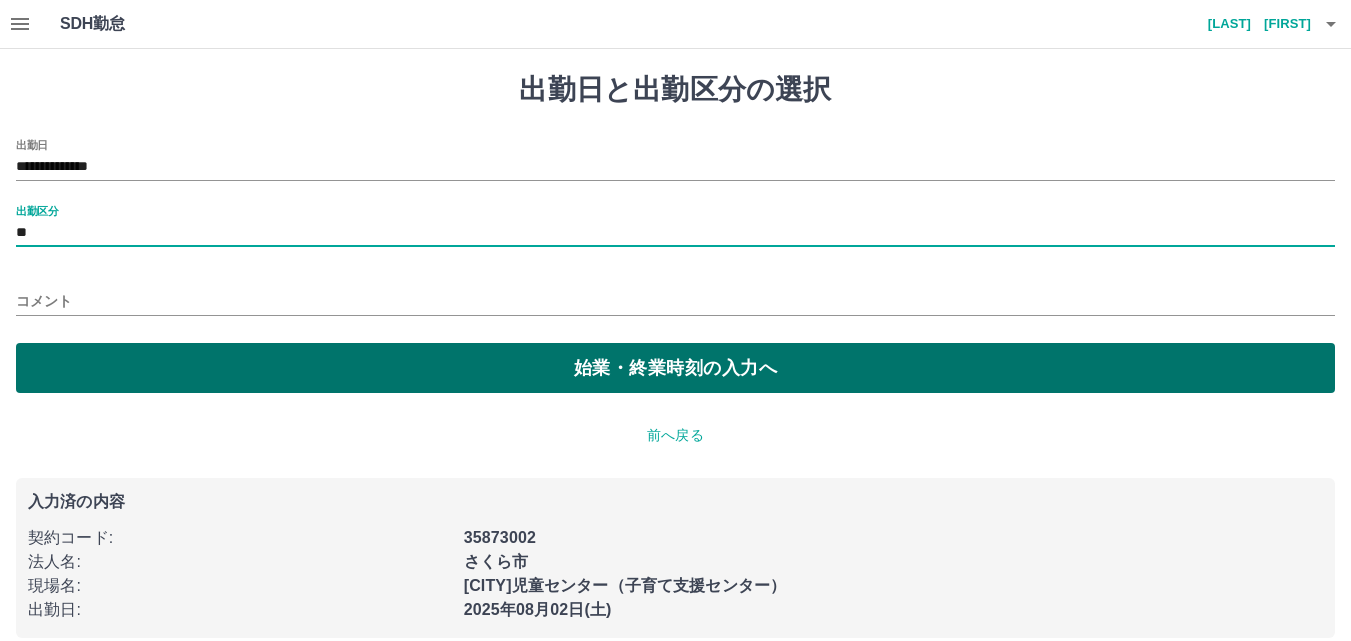 click on "始業・終業時刻の入力へ" at bounding box center [675, 368] 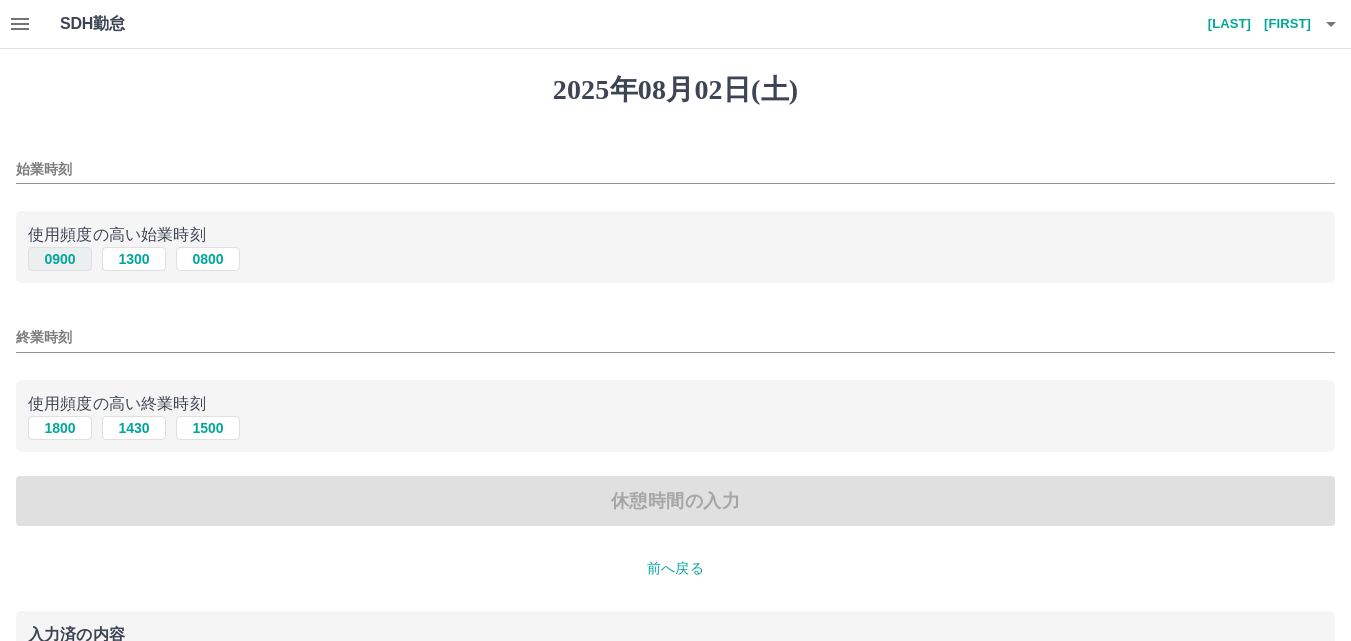 click on "0900" at bounding box center (60, 259) 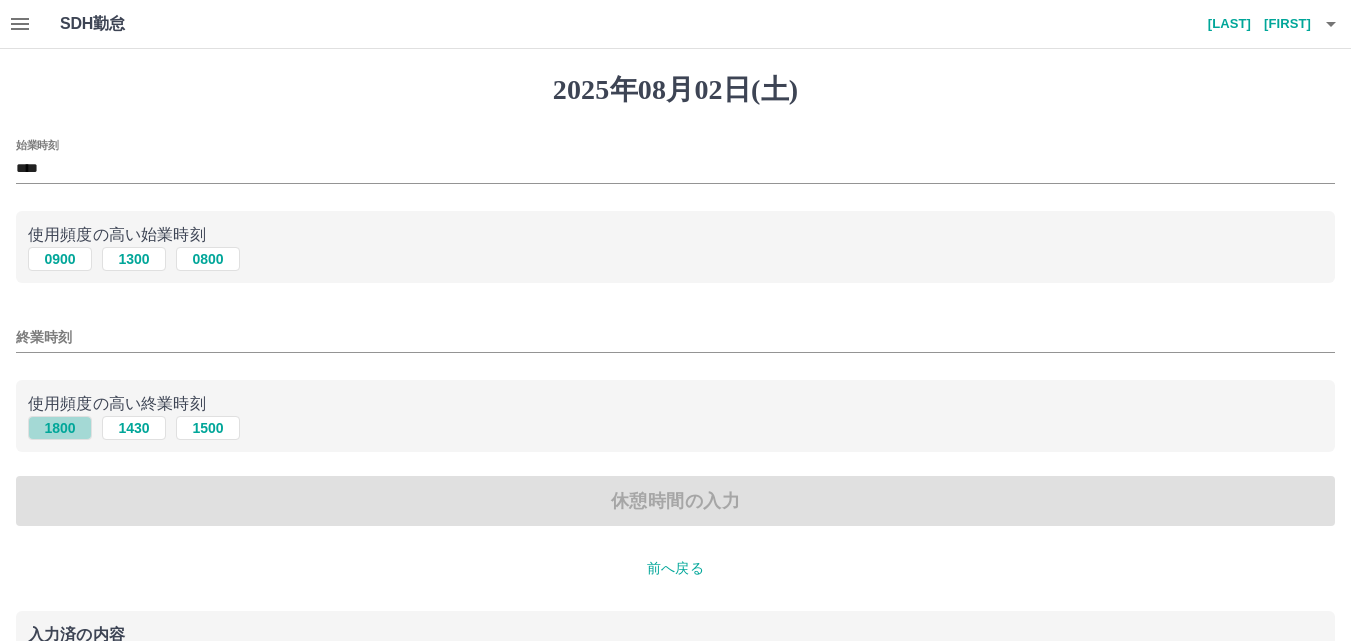 click on "1800" at bounding box center [60, 428] 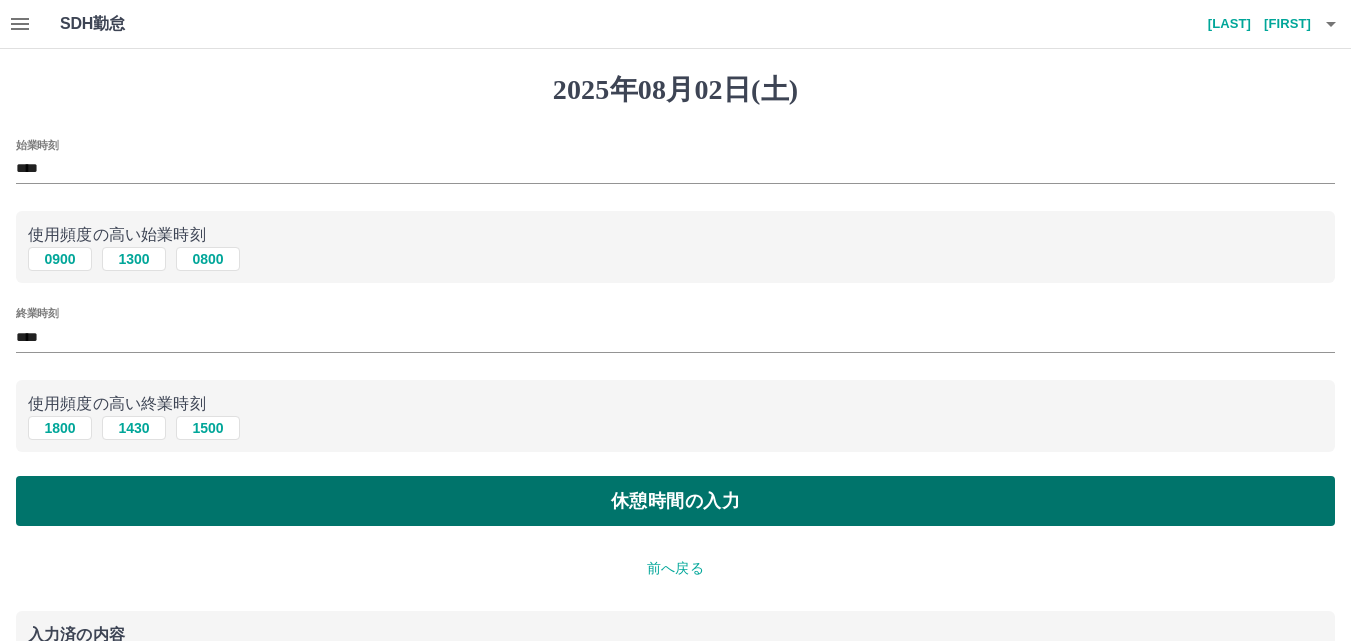 click on "休憩時間の入力" at bounding box center [675, 501] 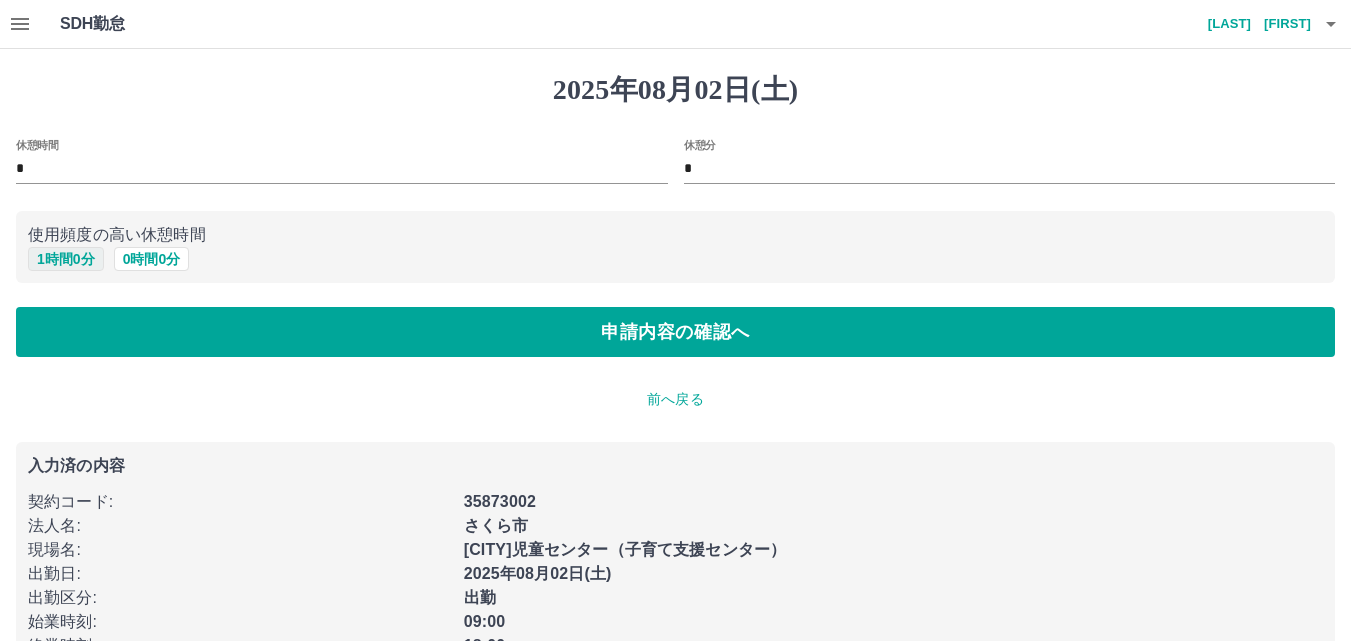 click on "1 時間 0 分" at bounding box center [66, 259] 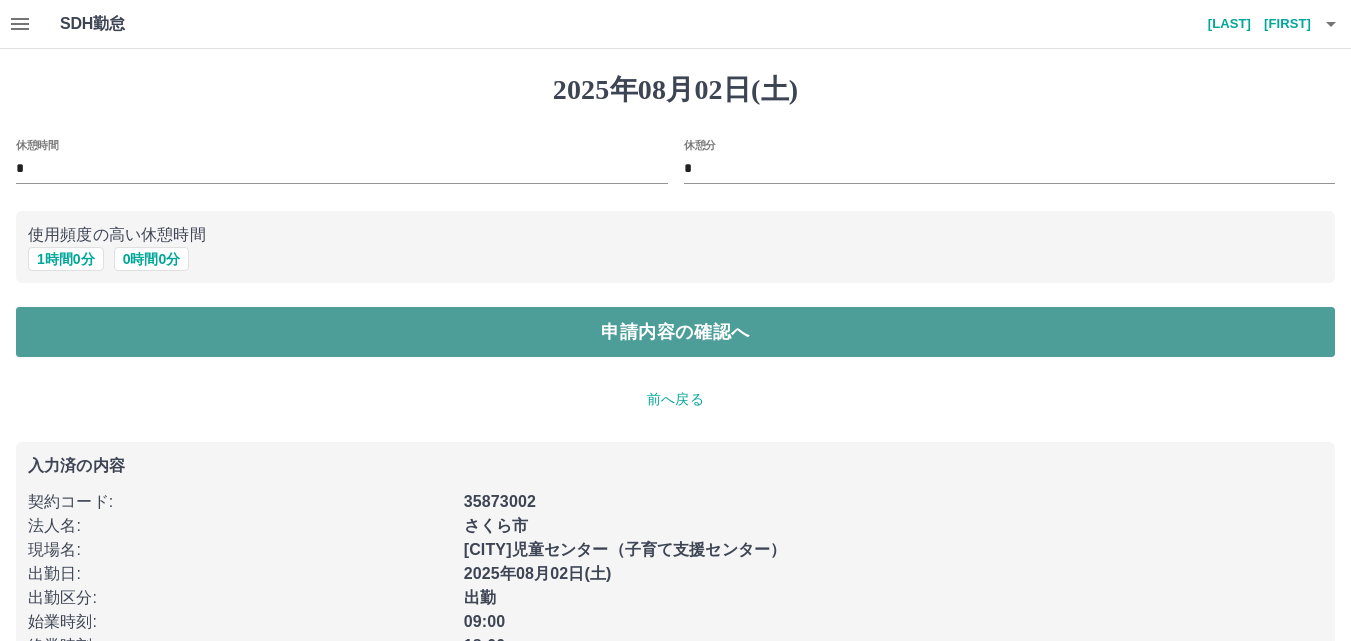 click on "申請内容の確認へ" at bounding box center [675, 332] 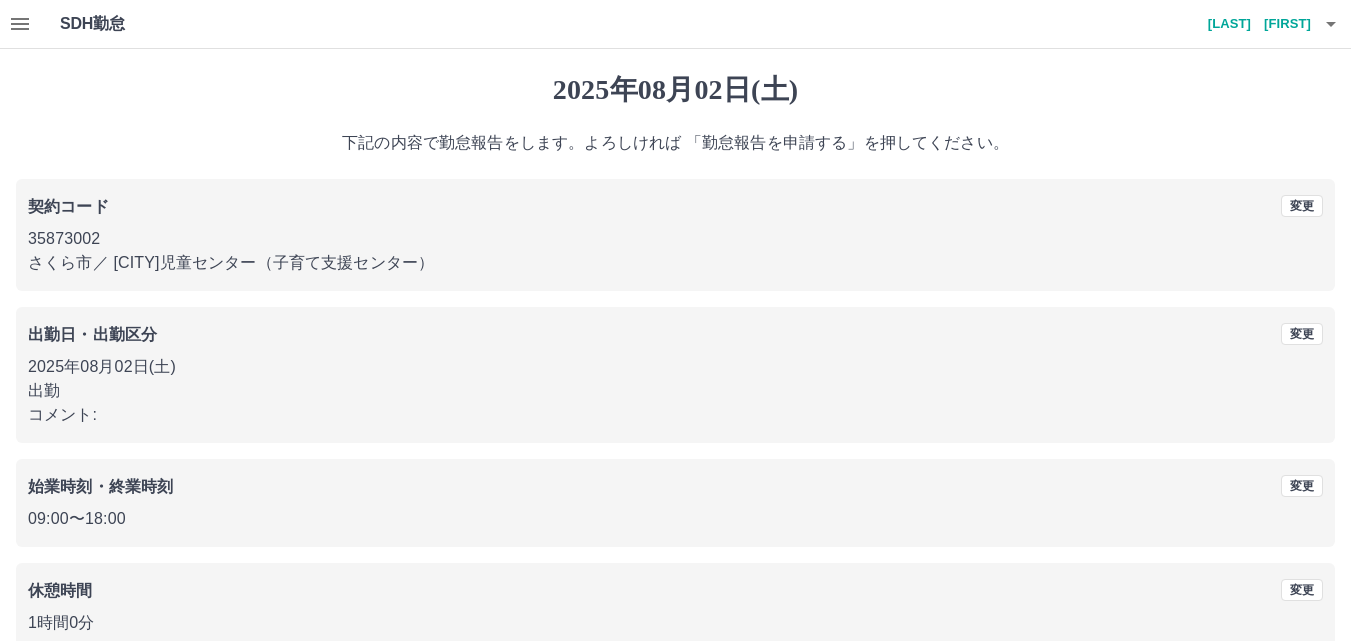 scroll, scrollTop: 108, scrollLeft: 0, axis: vertical 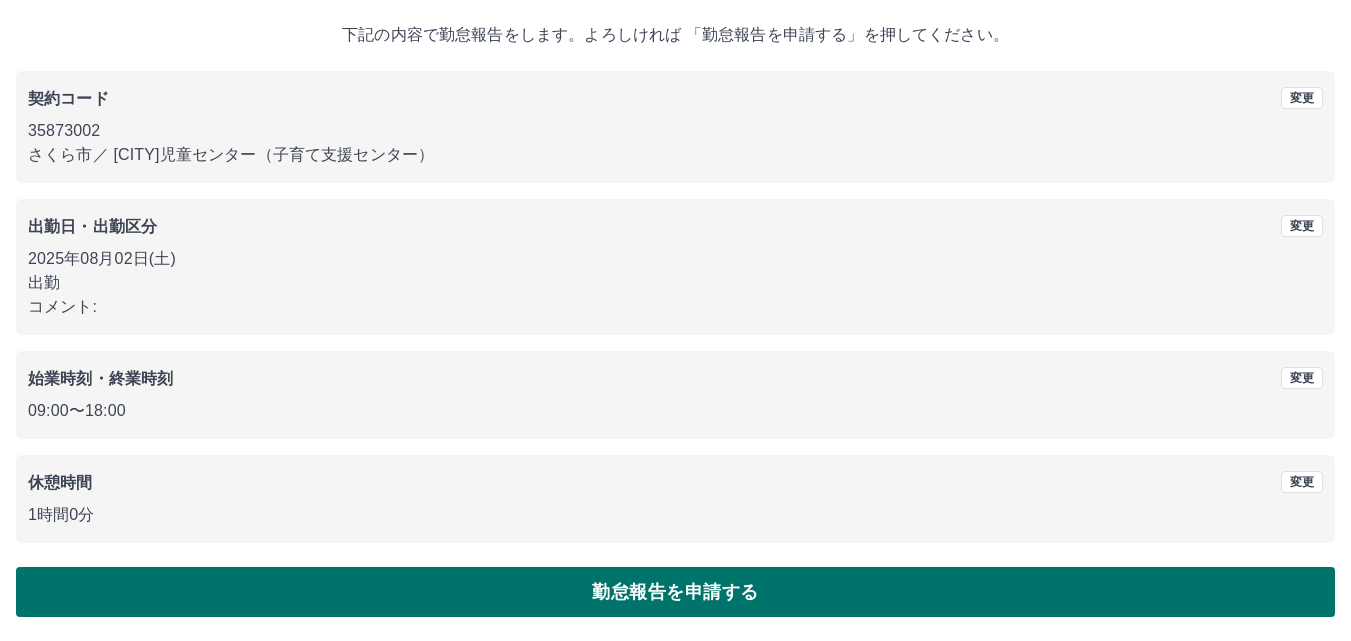 click on "勤怠報告を申請する" at bounding box center [675, 592] 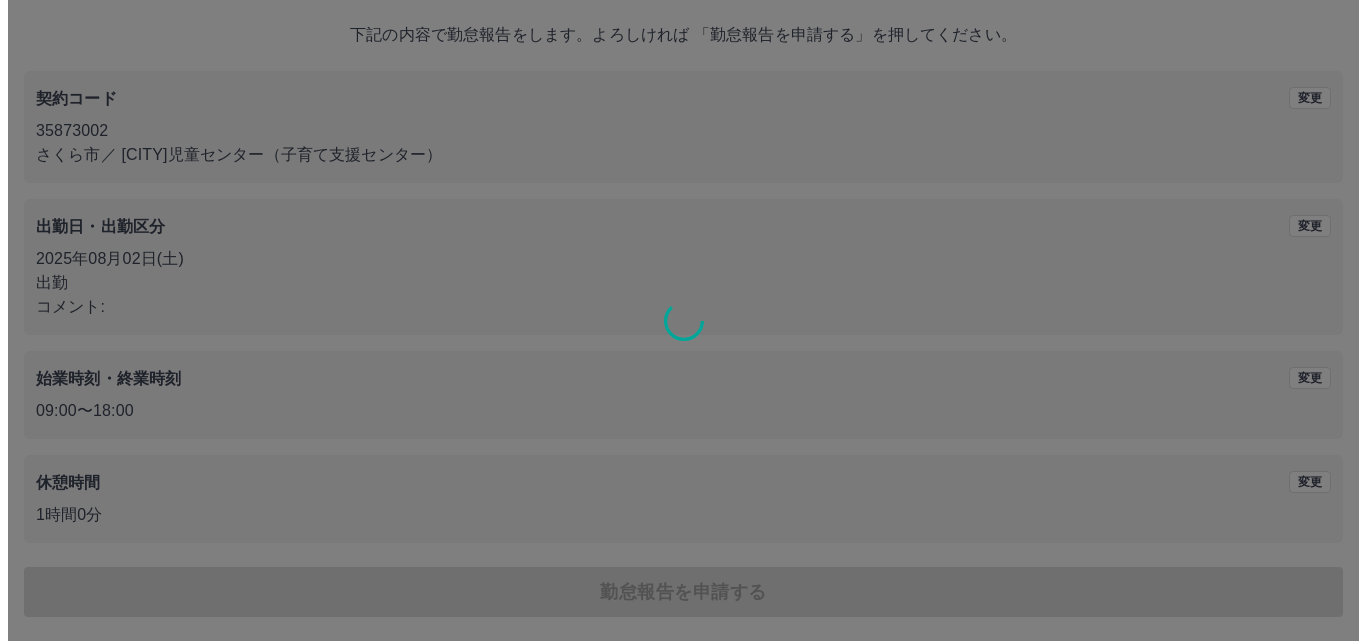 scroll, scrollTop: 0, scrollLeft: 0, axis: both 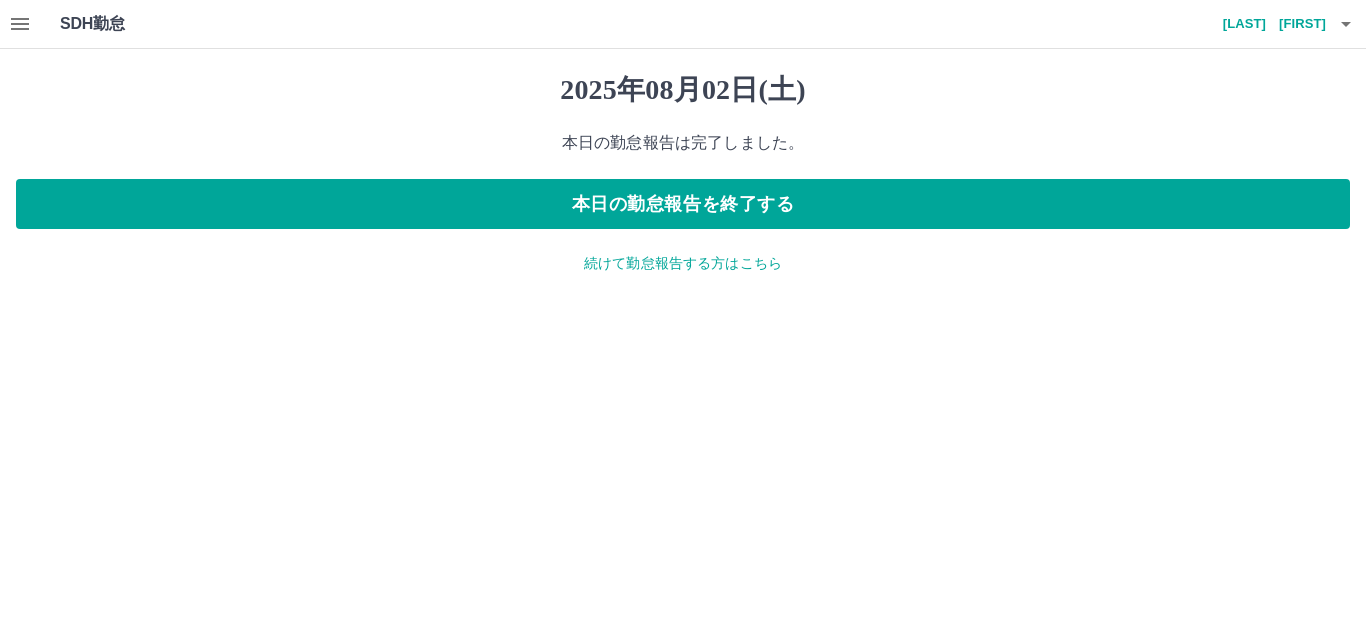 click on "続けて勤怠報告する方はこちら" at bounding box center [683, 263] 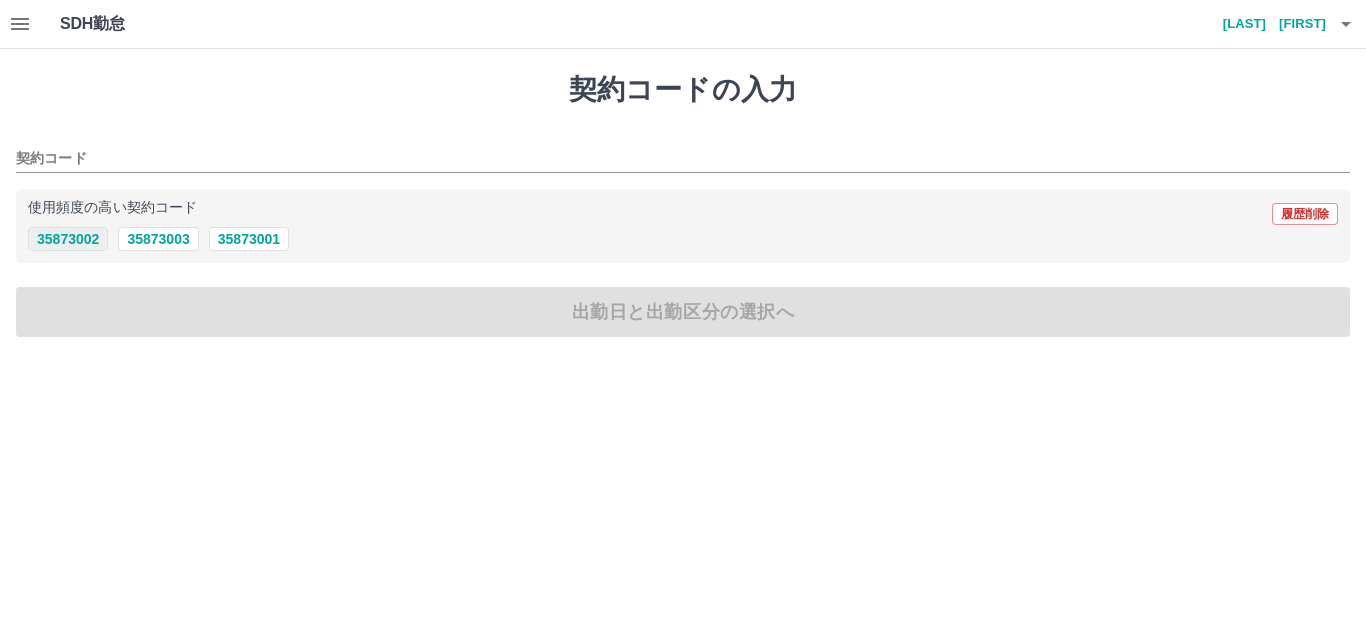 click on "35873002" at bounding box center (68, 239) 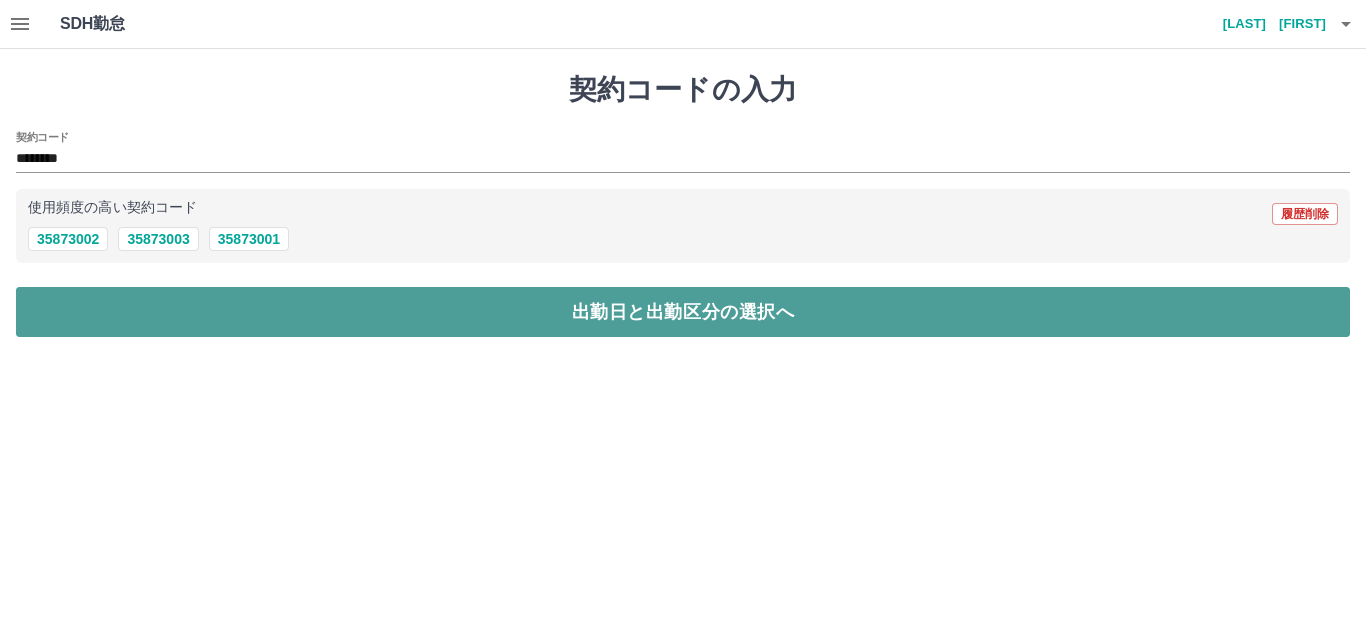 click on "出勤日と出勤区分の選択へ" at bounding box center [683, 312] 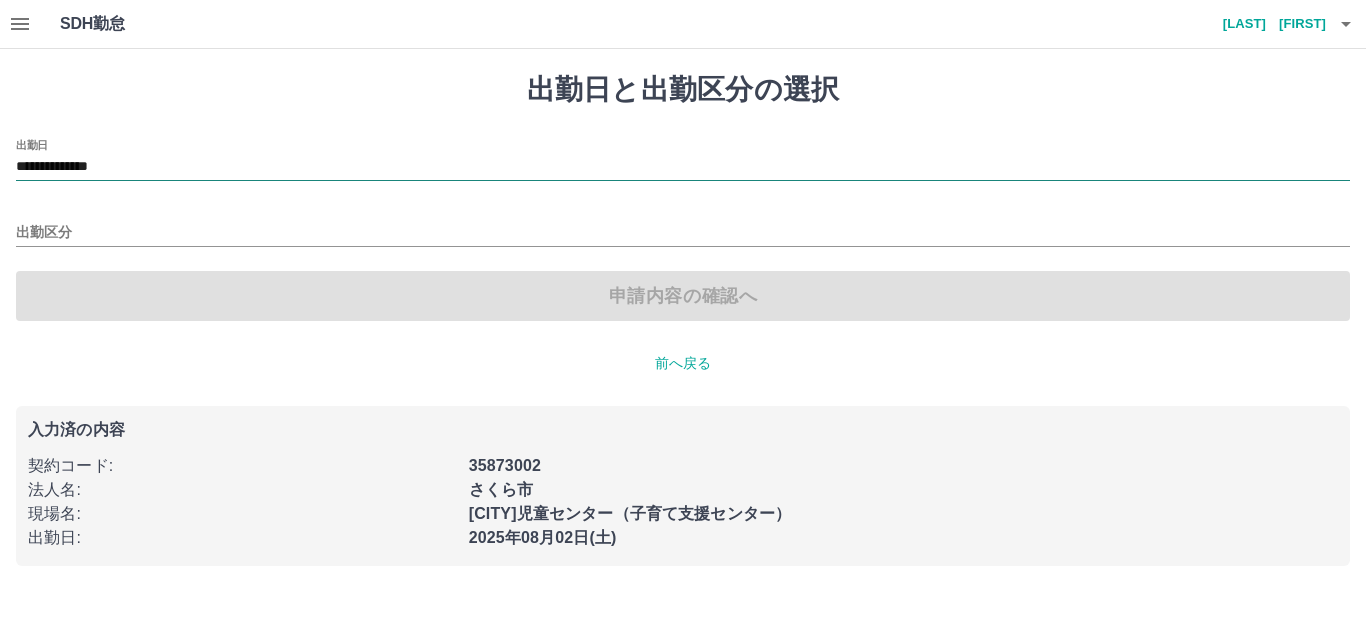 click on "**********" at bounding box center (683, 167) 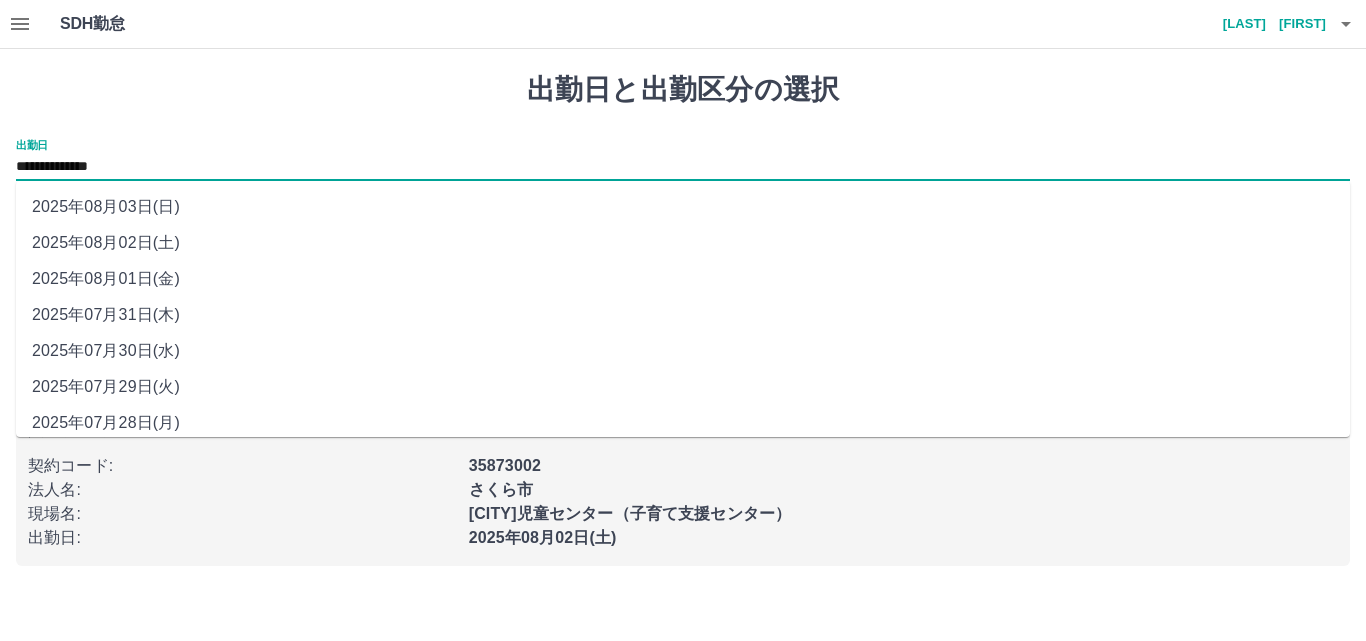 click on "2025年08月03日(日)" at bounding box center [683, 207] 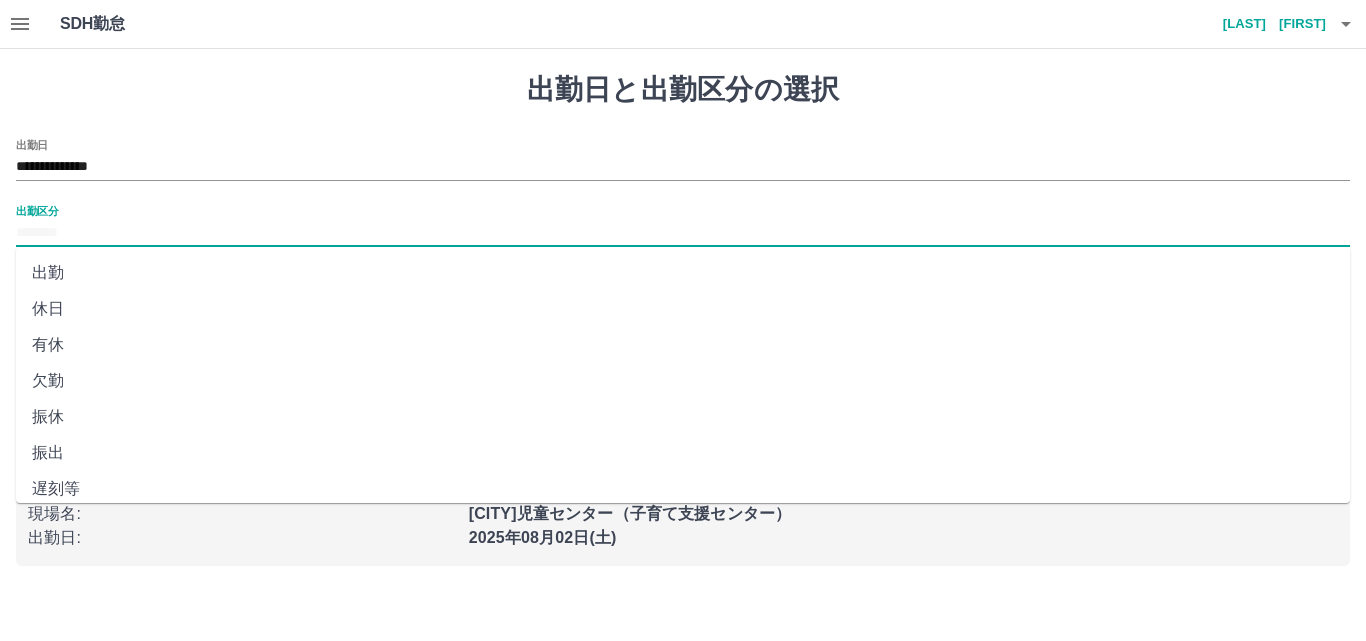 click on "出勤区分" at bounding box center (683, 233) 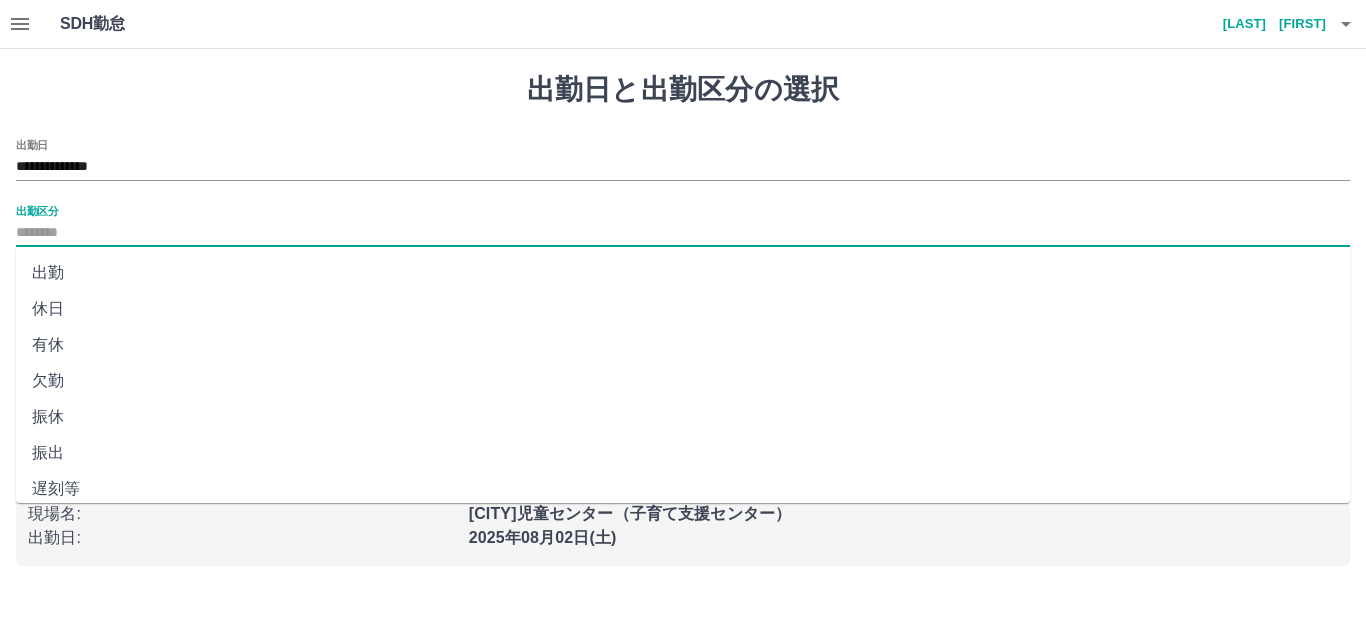 click on "休日" at bounding box center [683, 309] 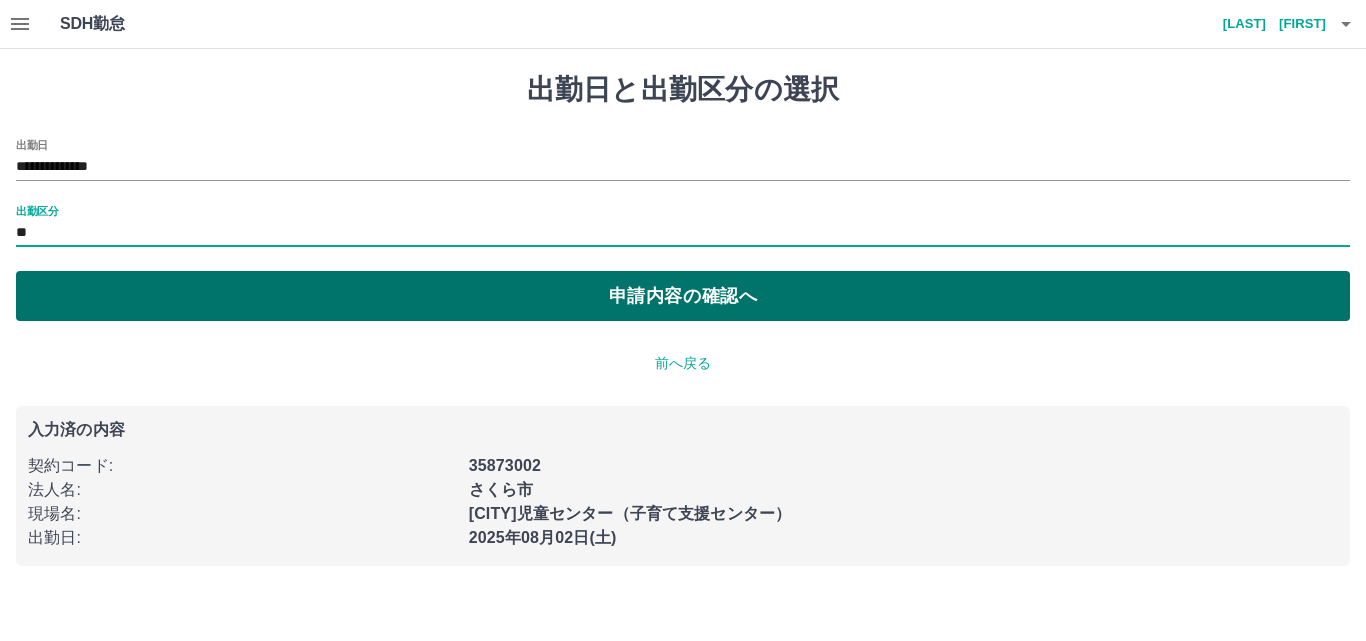 click on "申請内容の確認へ" at bounding box center [683, 296] 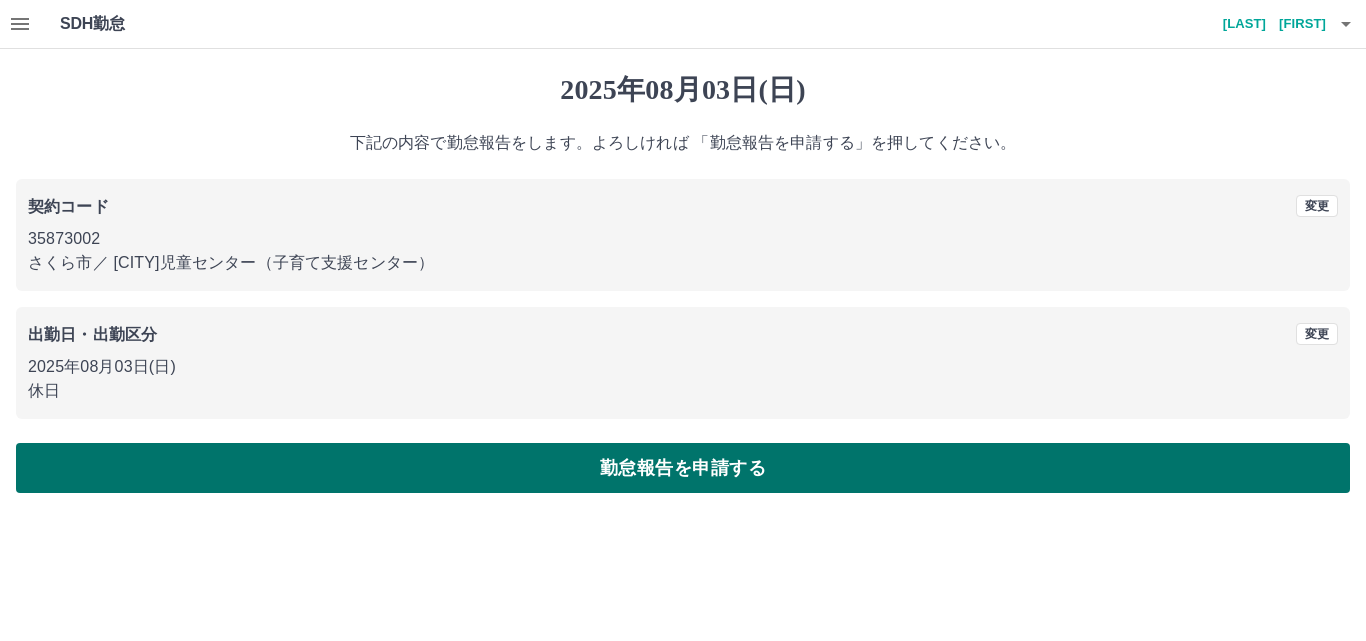 click on "勤怠報告を申請する" at bounding box center (683, 468) 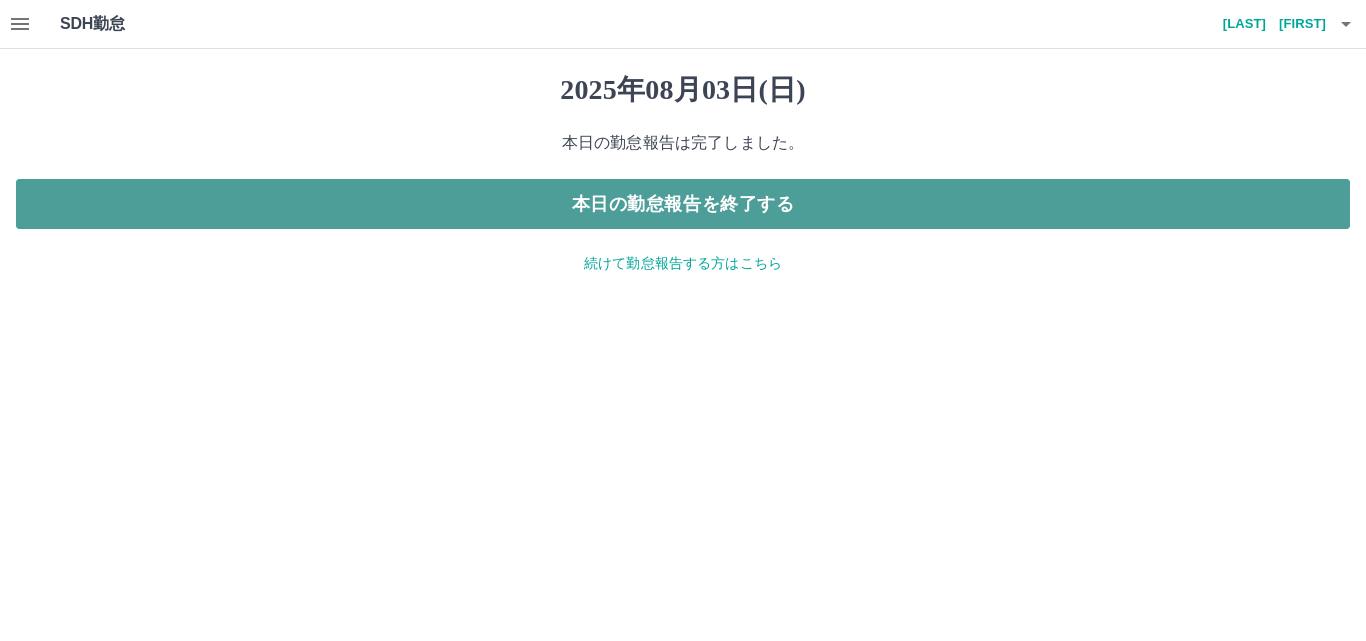 click on "本日の勤怠報告を終了する" at bounding box center [683, 204] 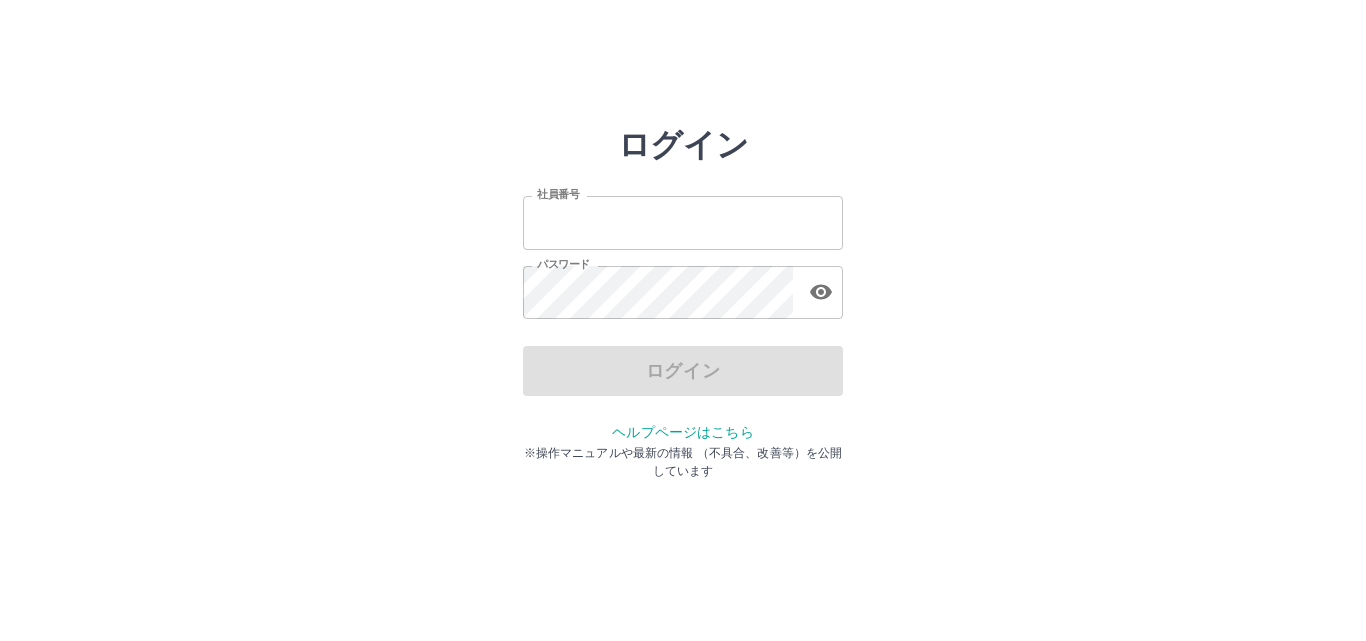 scroll, scrollTop: 0, scrollLeft: 0, axis: both 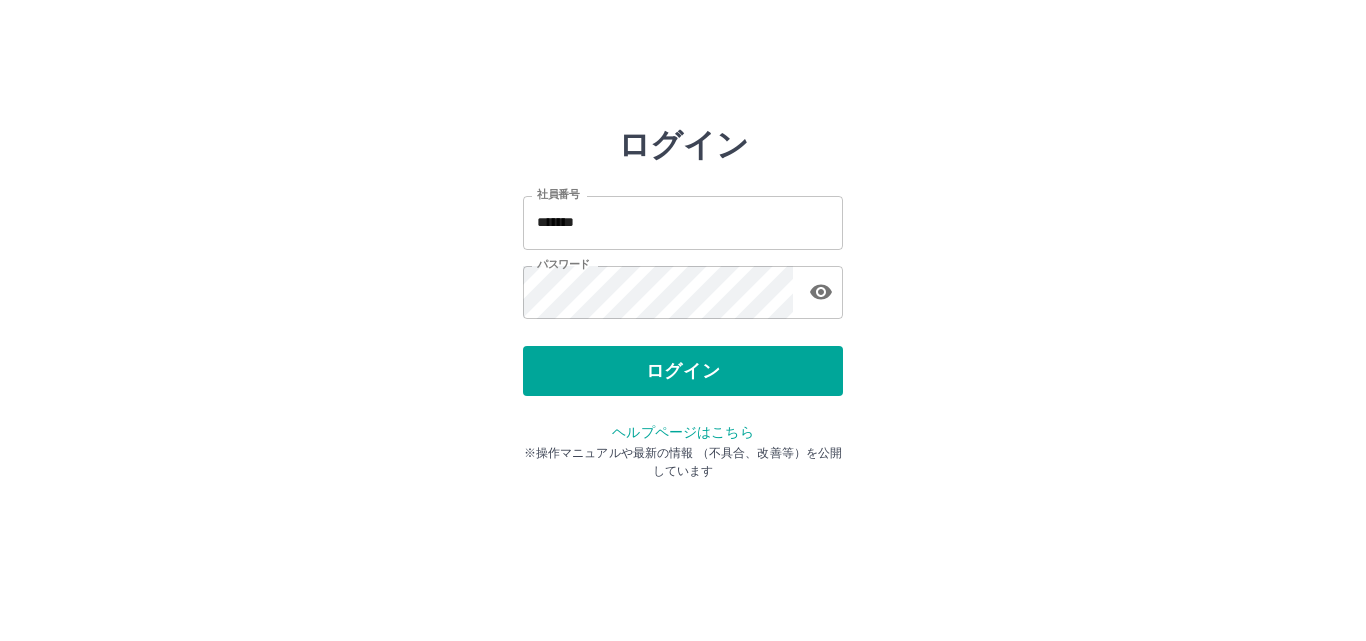 click on "ログイン 社員番号 ******* 社員番号 パスワード パスワード ログイン ヘルプページはこちら ※操作マニュアルや最新の情報 （不具合、改善等）を公開しています" at bounding box center (683, 223) 